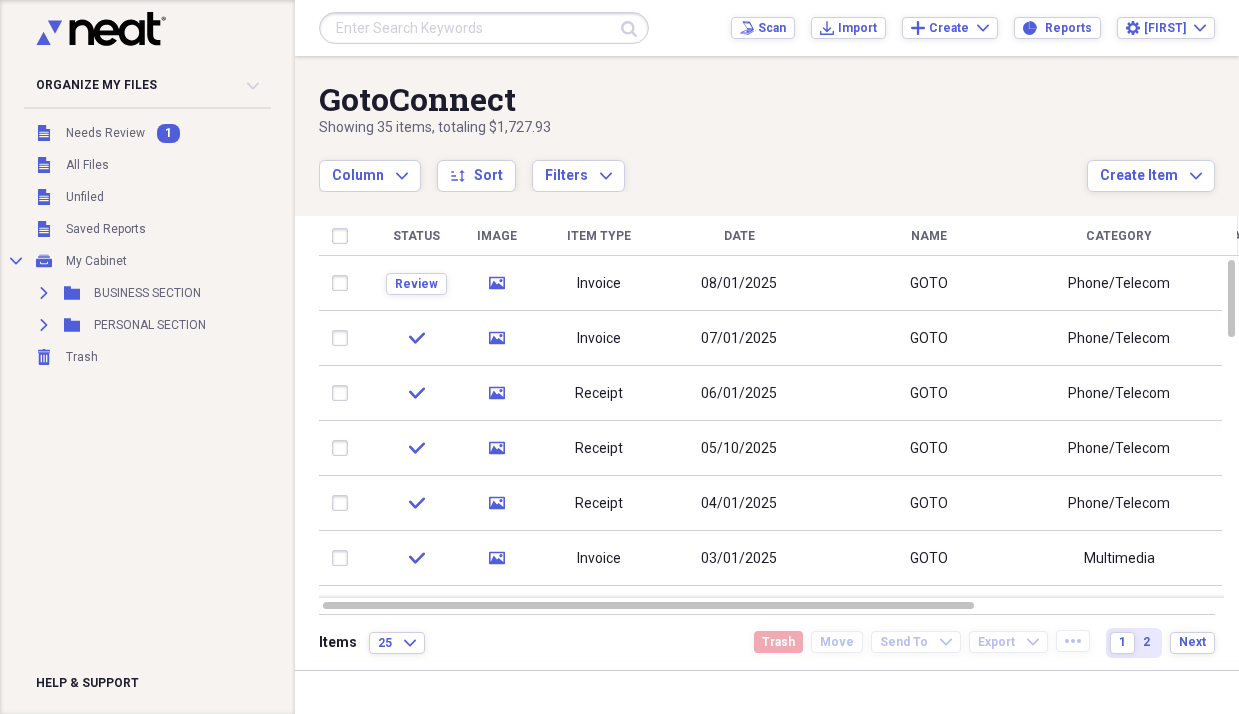 scroll, scrollTop: 0, scrollLeft: 0, axis: both 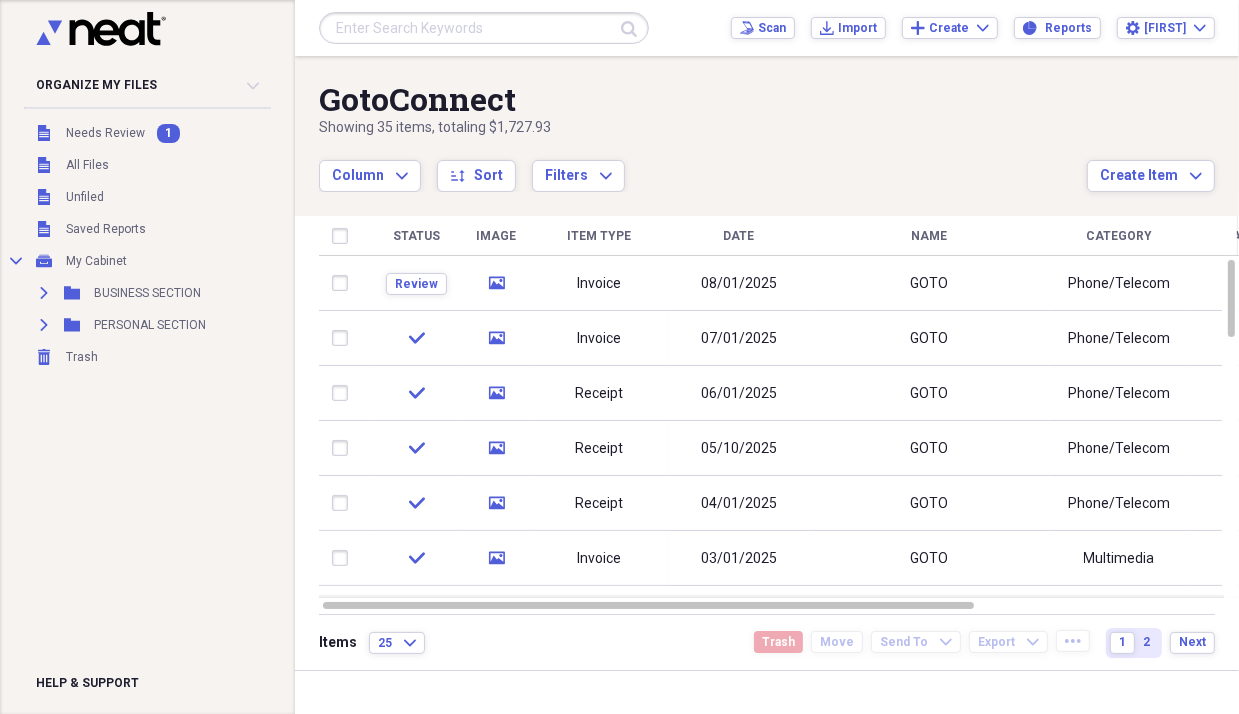 click on "08/01/2025" at bounding box center (739, 284) 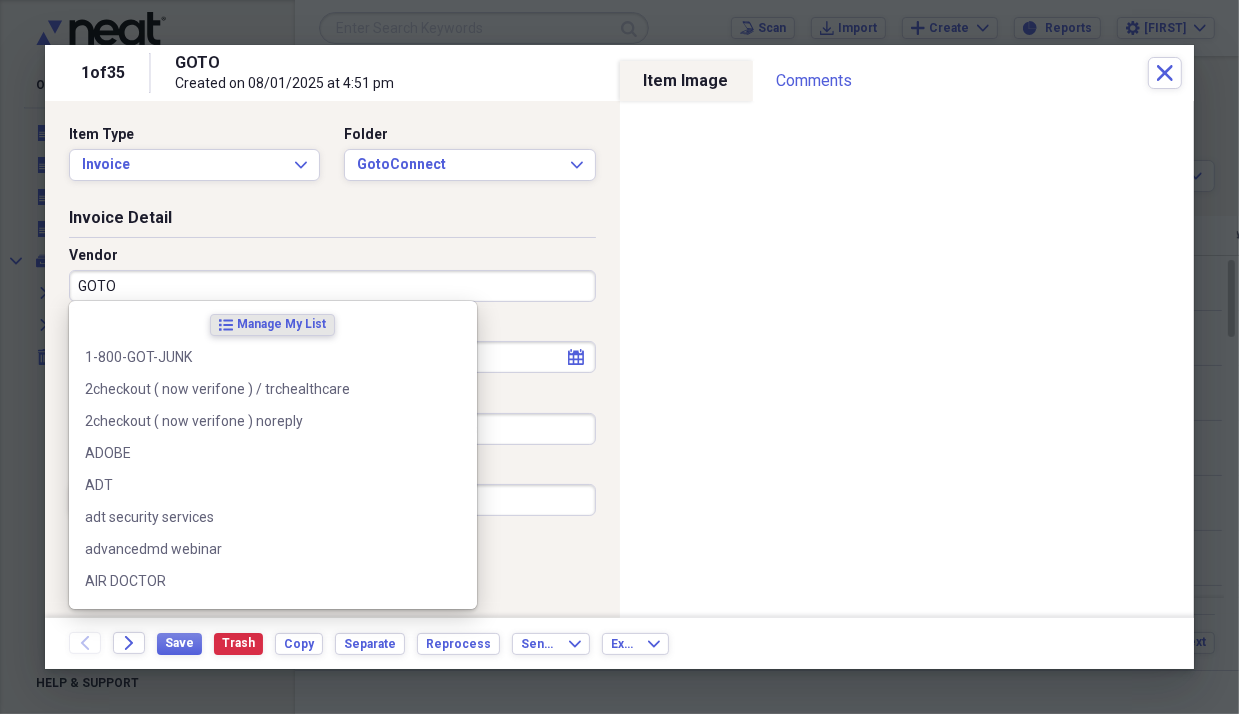 click on "GOTO" at bounding box center (332, 286) 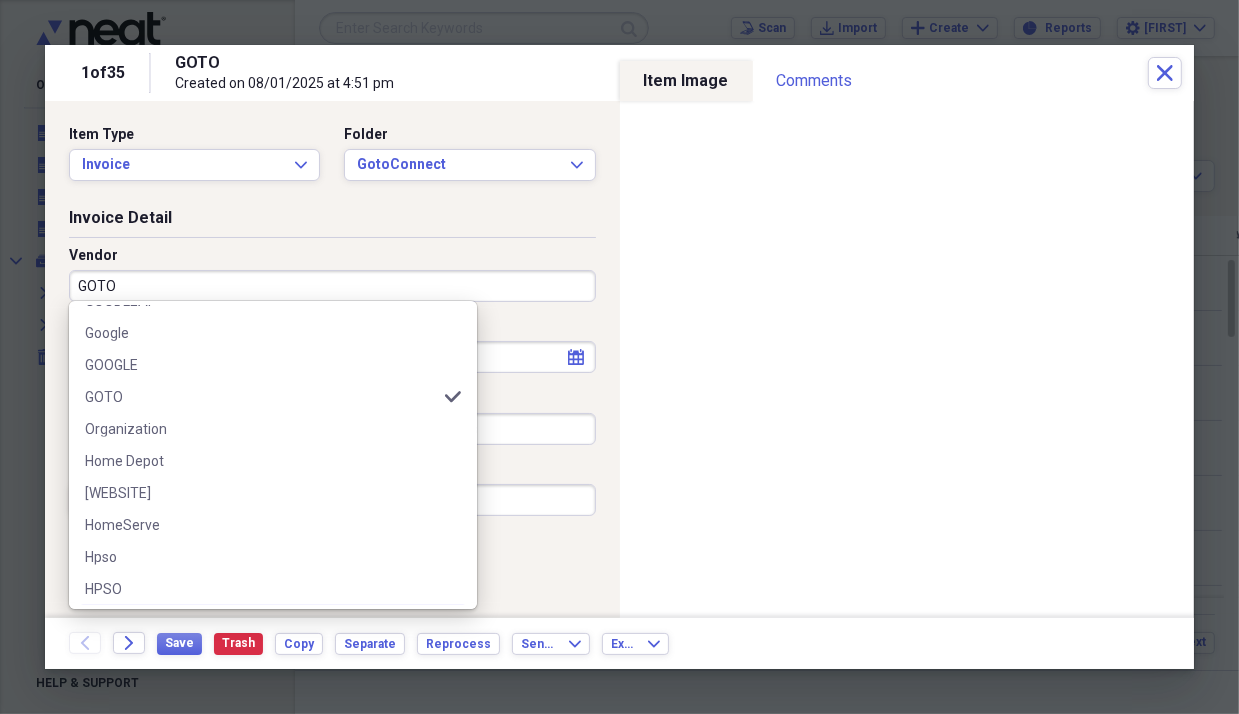 scroll, scrollTop: 2200, scrollLeft: 0, axis: vertical 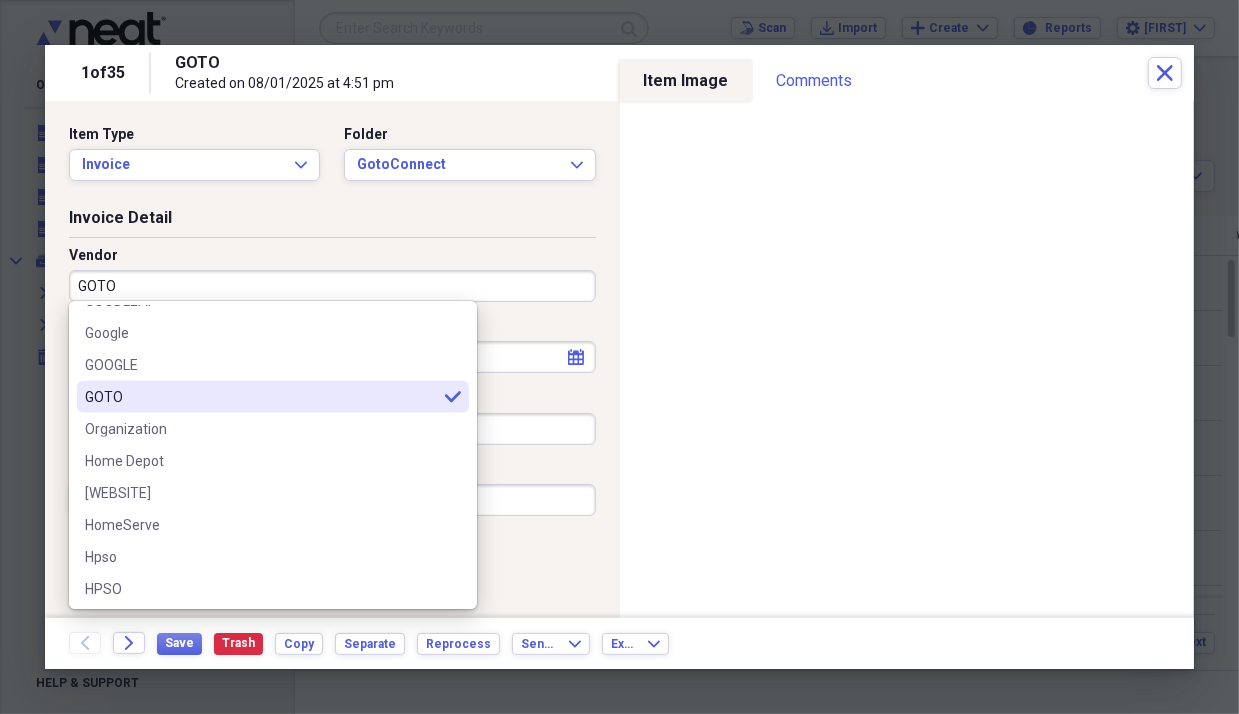 click on "GOTO" at bounding box center [261, 397] 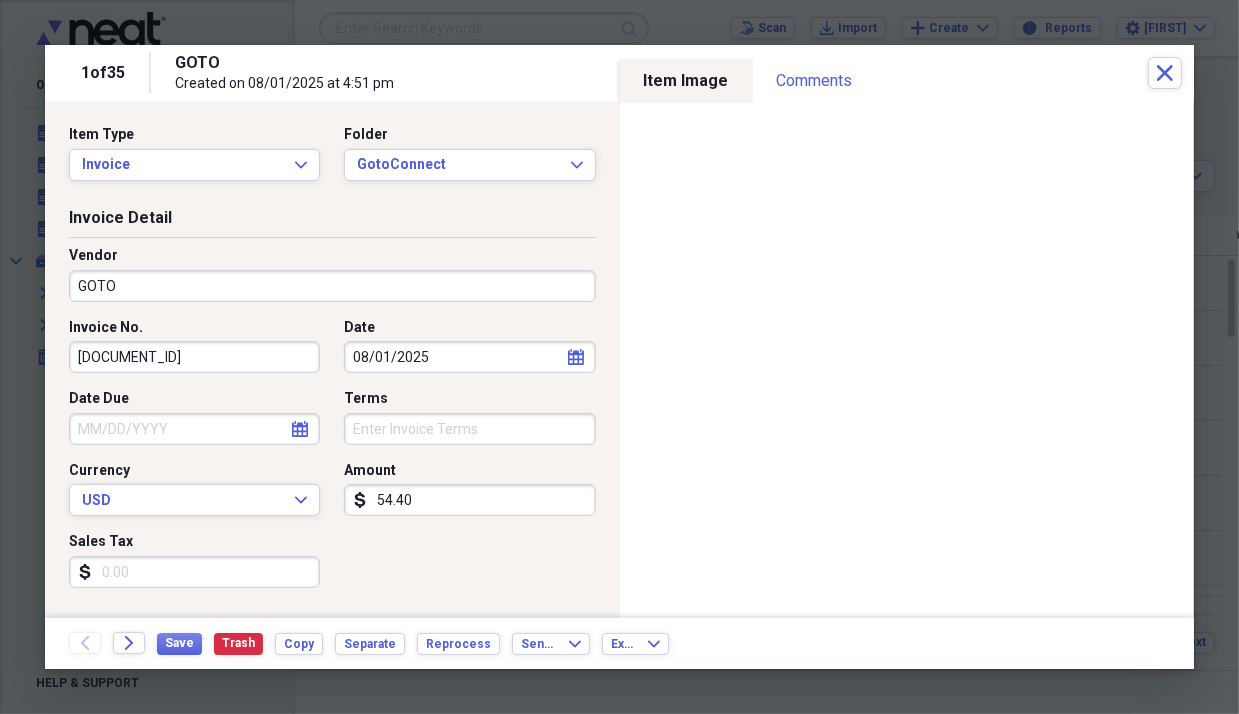 click 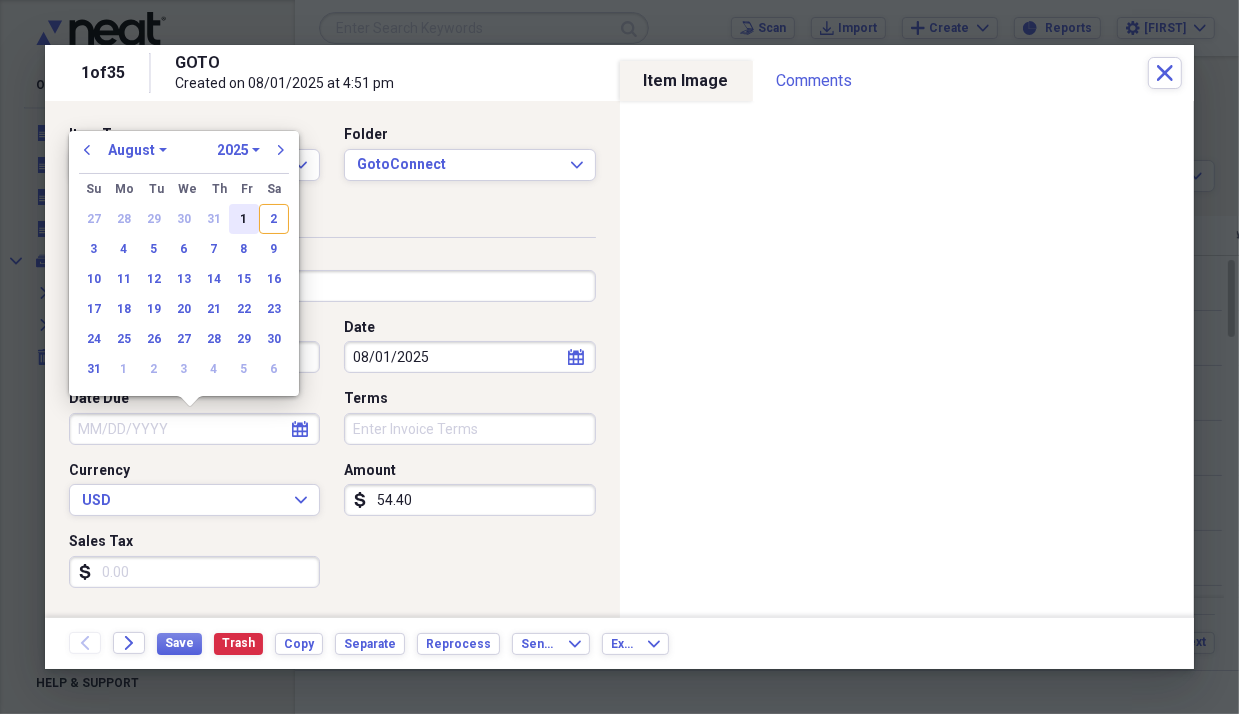click on "1" at bounding box center [244, 219] 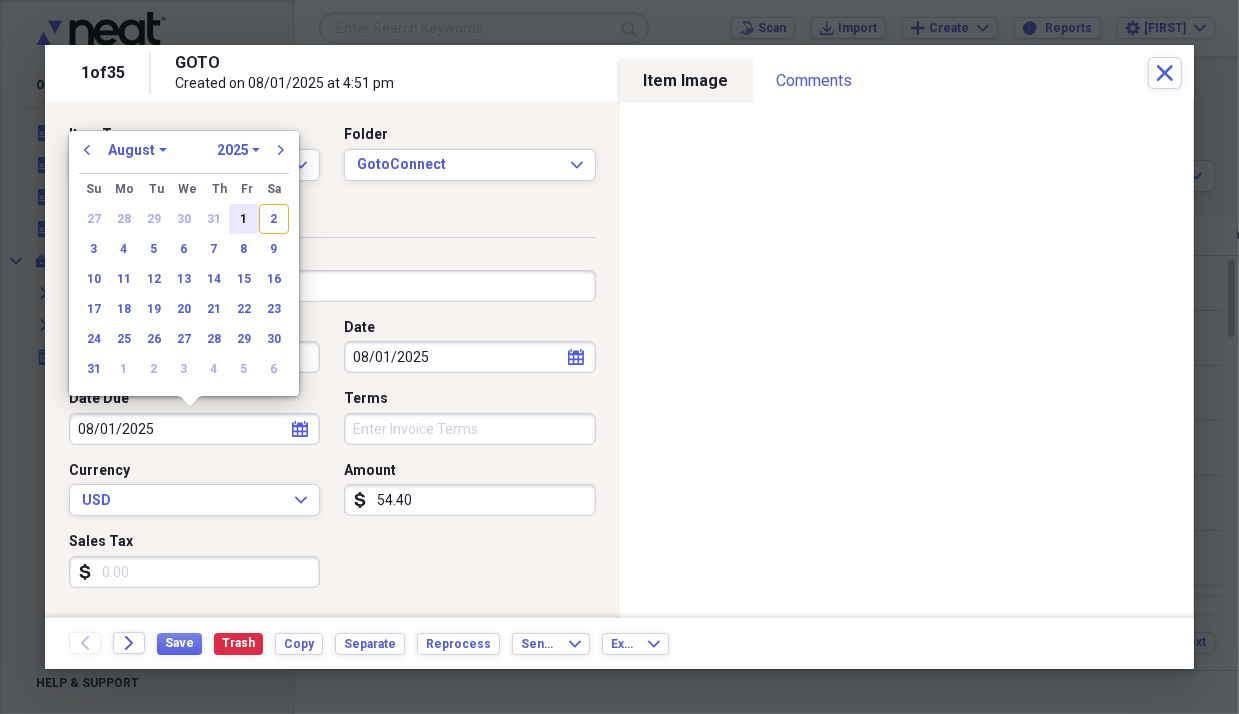 type on "08/01/2025" 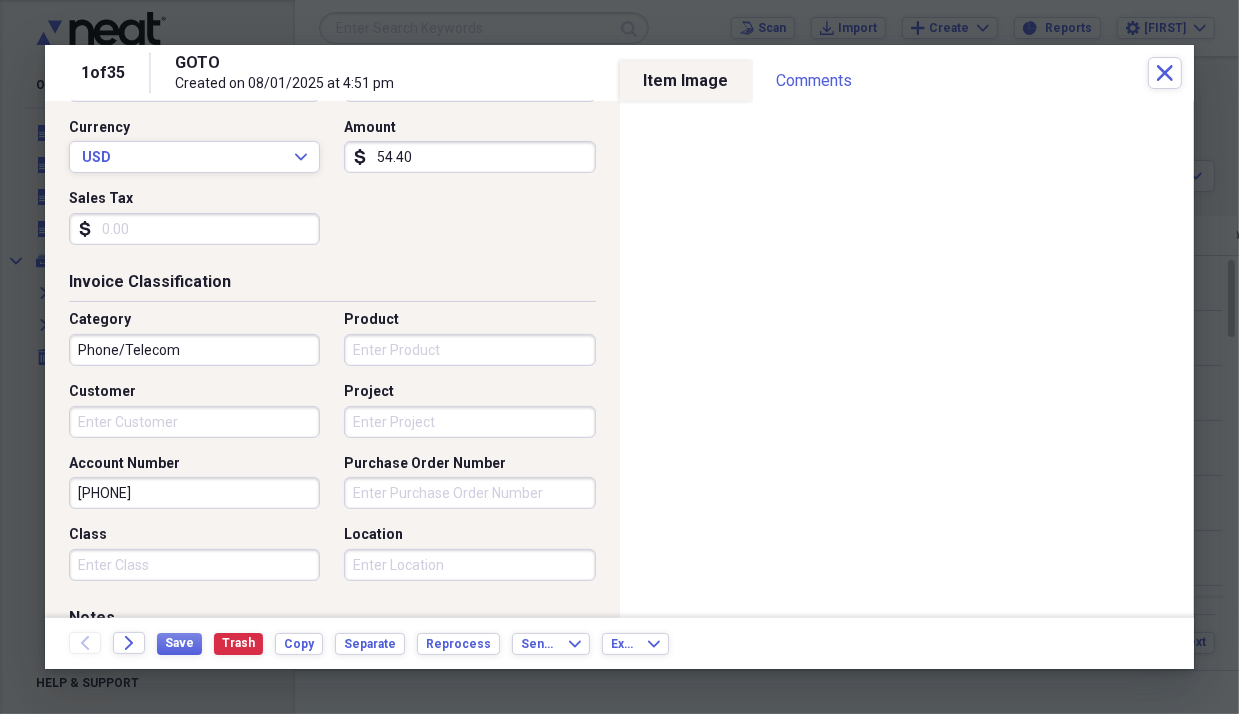 scroll, scrollTop: 400, scrollLeft: 0, axis: vertical 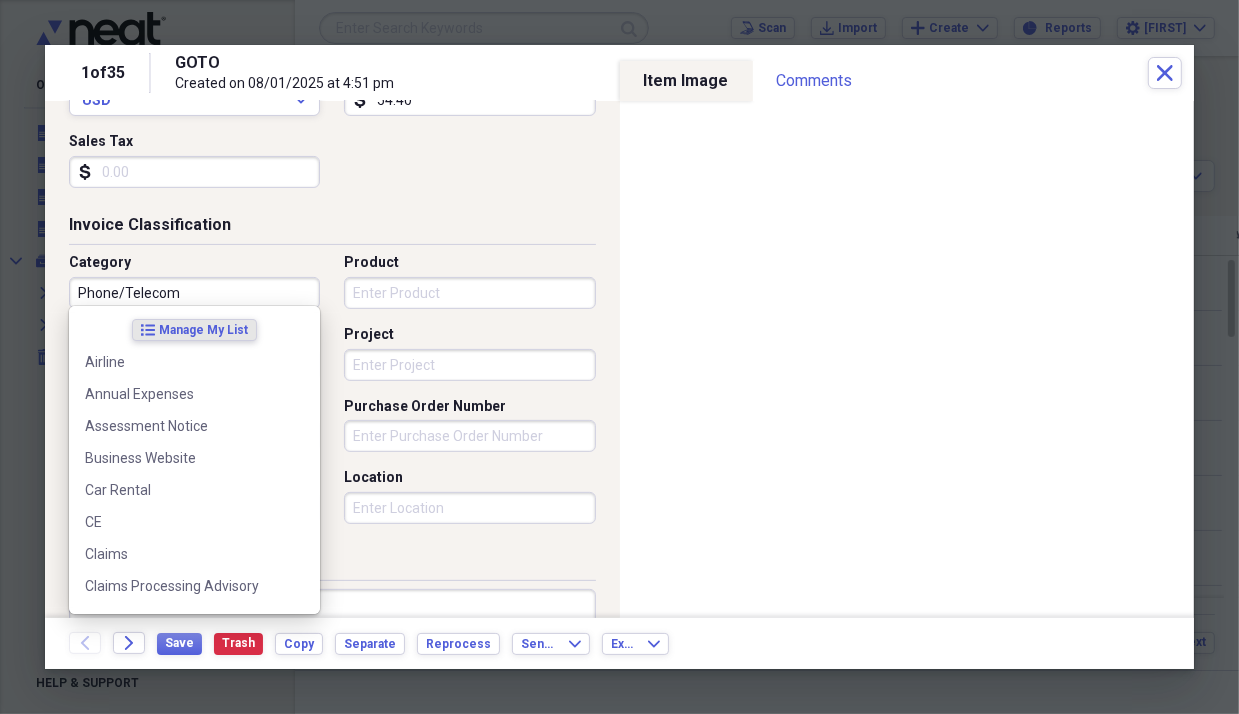 click on "Phone/Telecom" at bounding box center [194, 293] 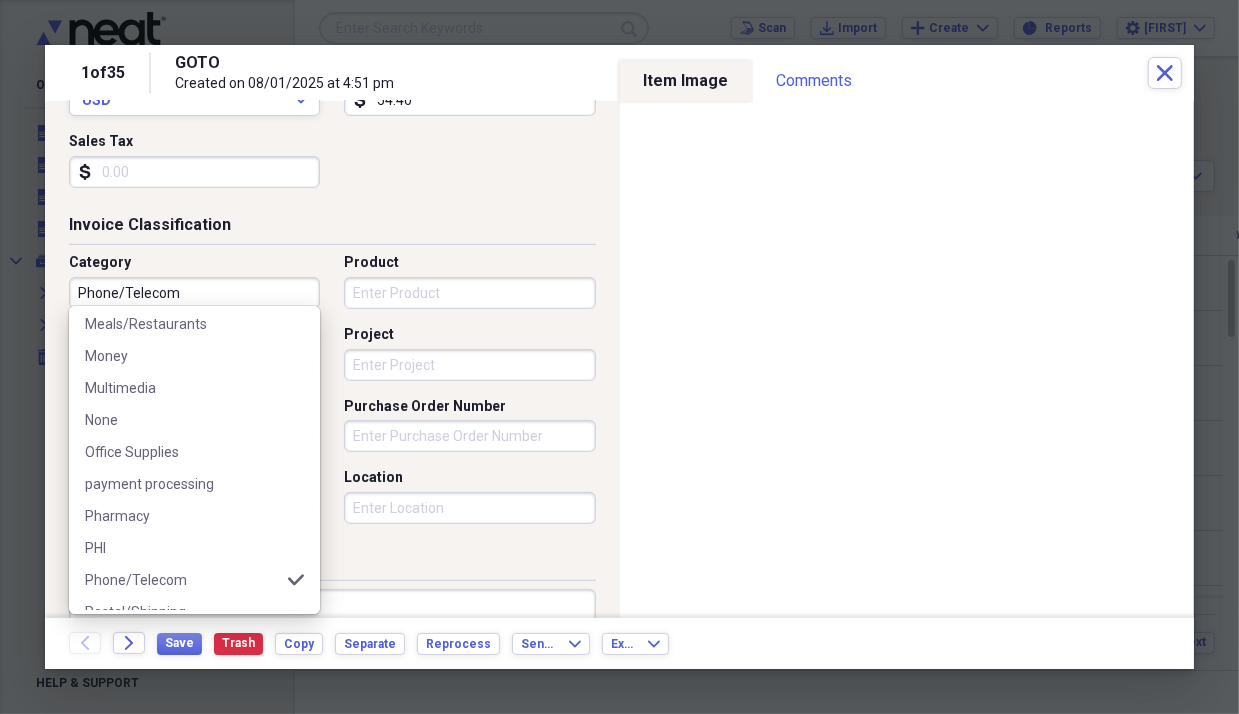 scroll, scrollTop: 1000, scrollLeft: 0, axis: vertical 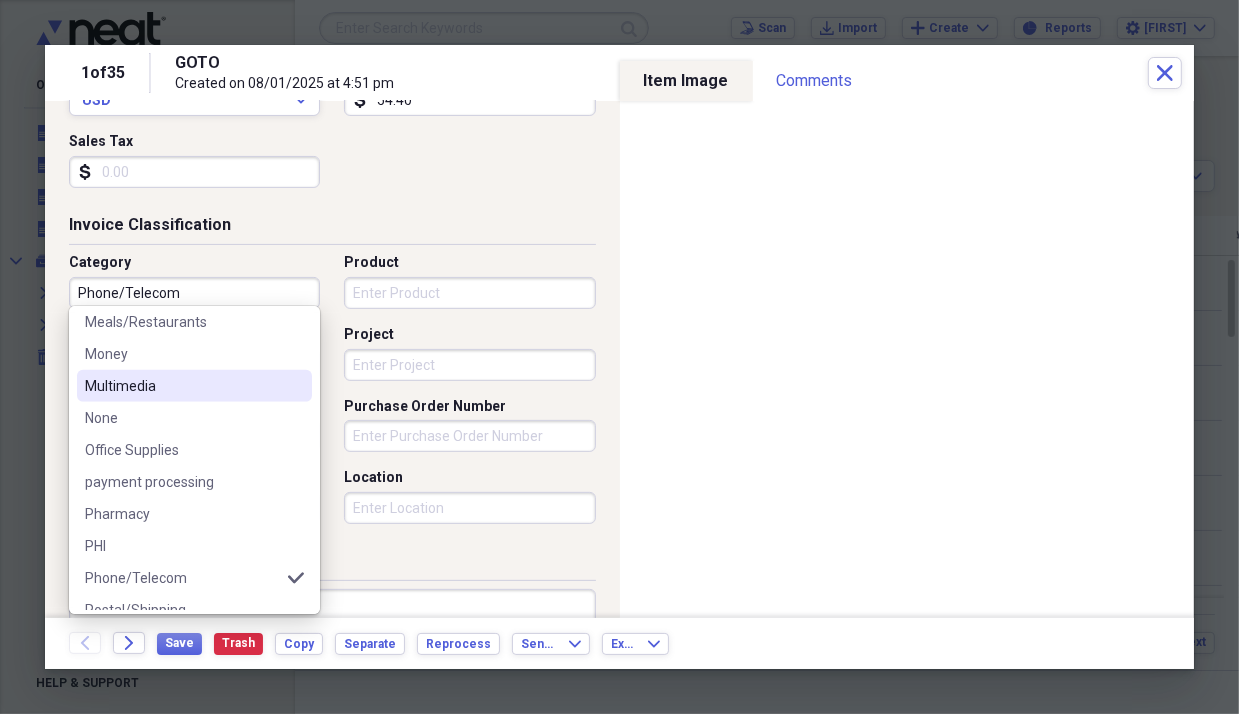 click on "Multimedia" at bounding box center [194, 386] 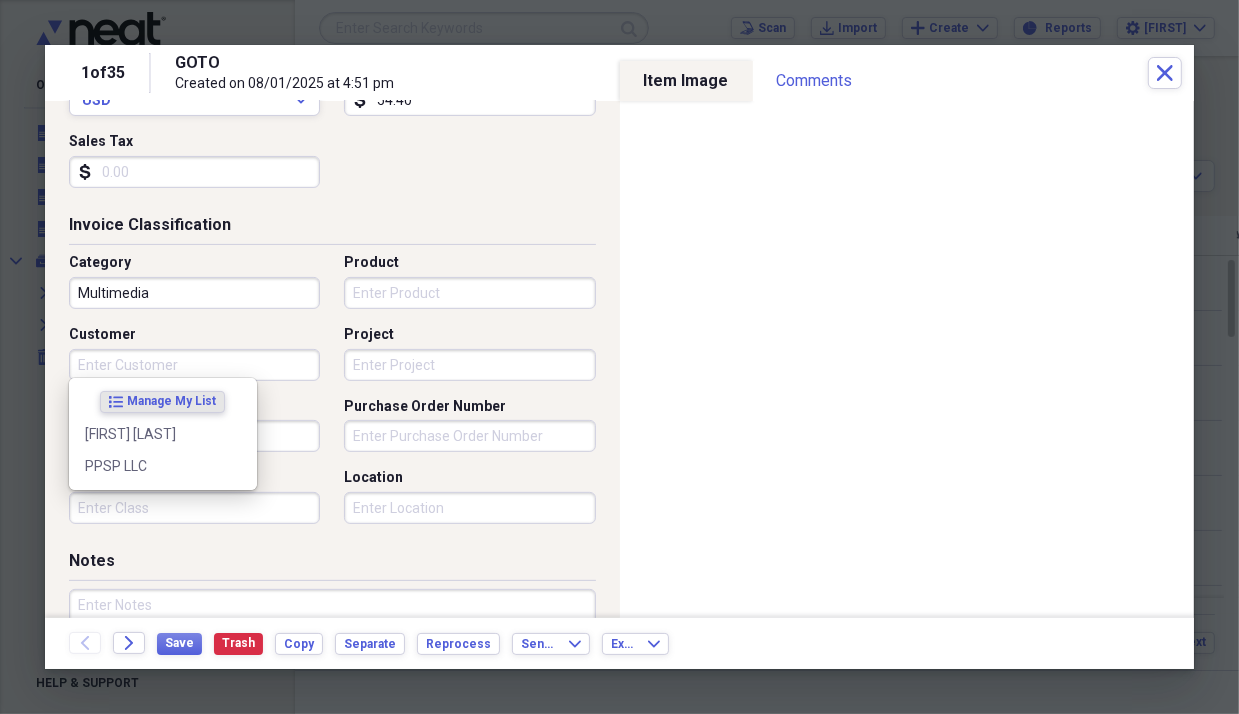 click on "Customer" at bounding box center (194, 365) 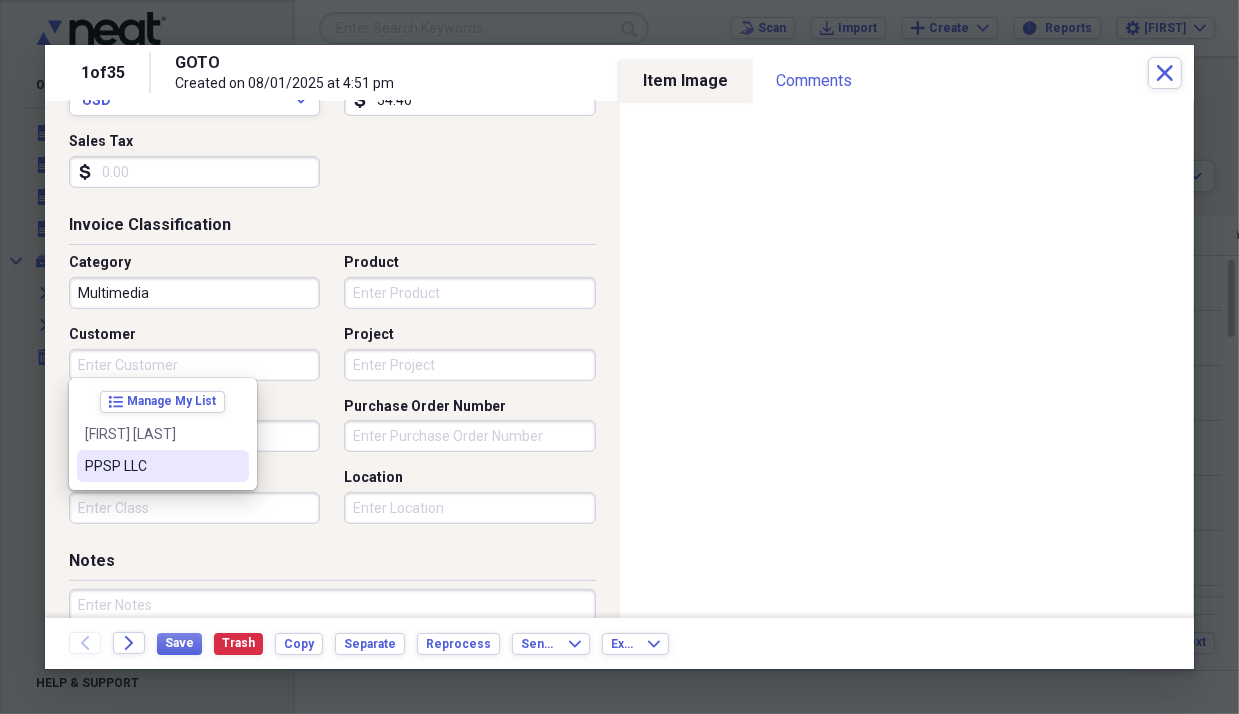 click on "PPSP LLC" at bounding box center (151, 466) 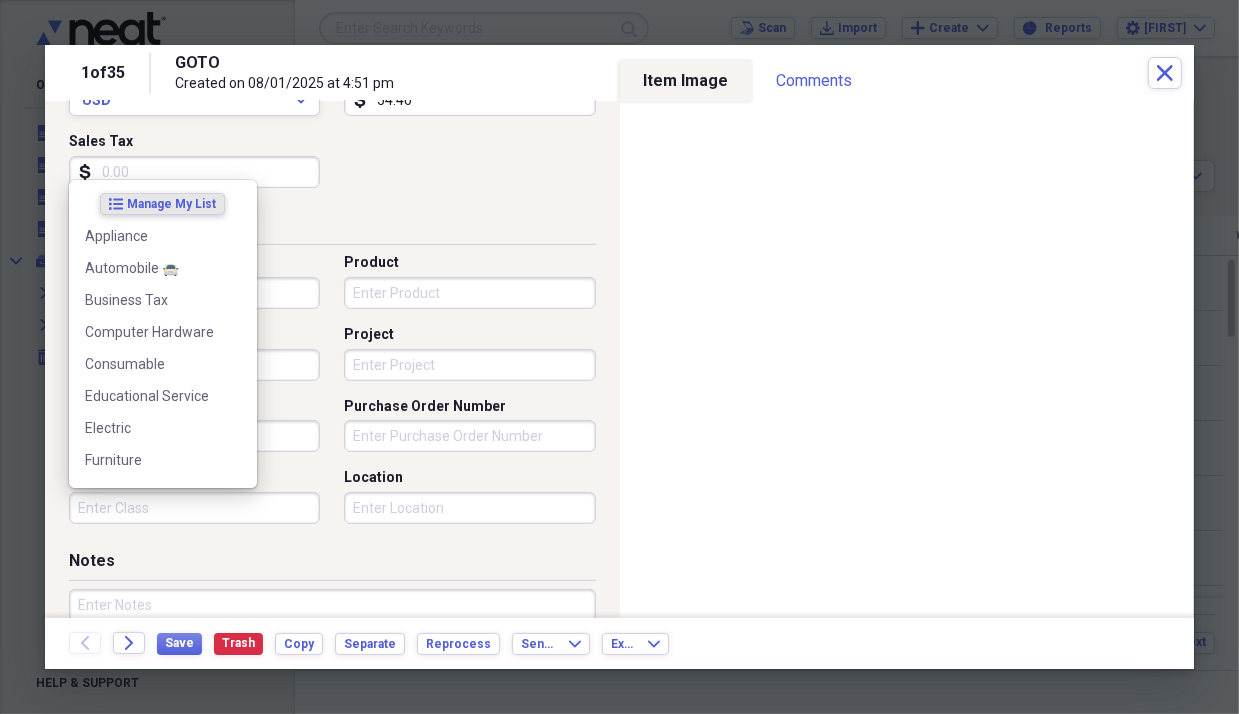 click on "Class" at bounding box center [194, 508] 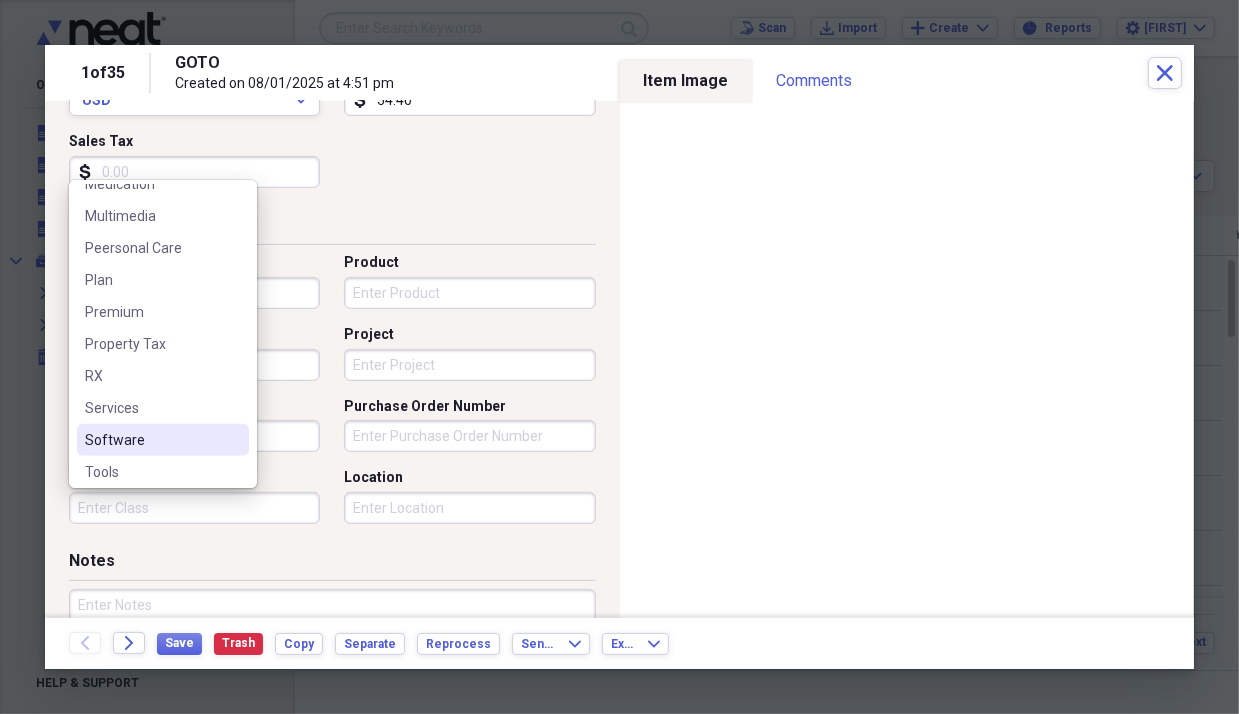 scroll, scrollTop: 528, scrollLeft: 0, axis: vertical 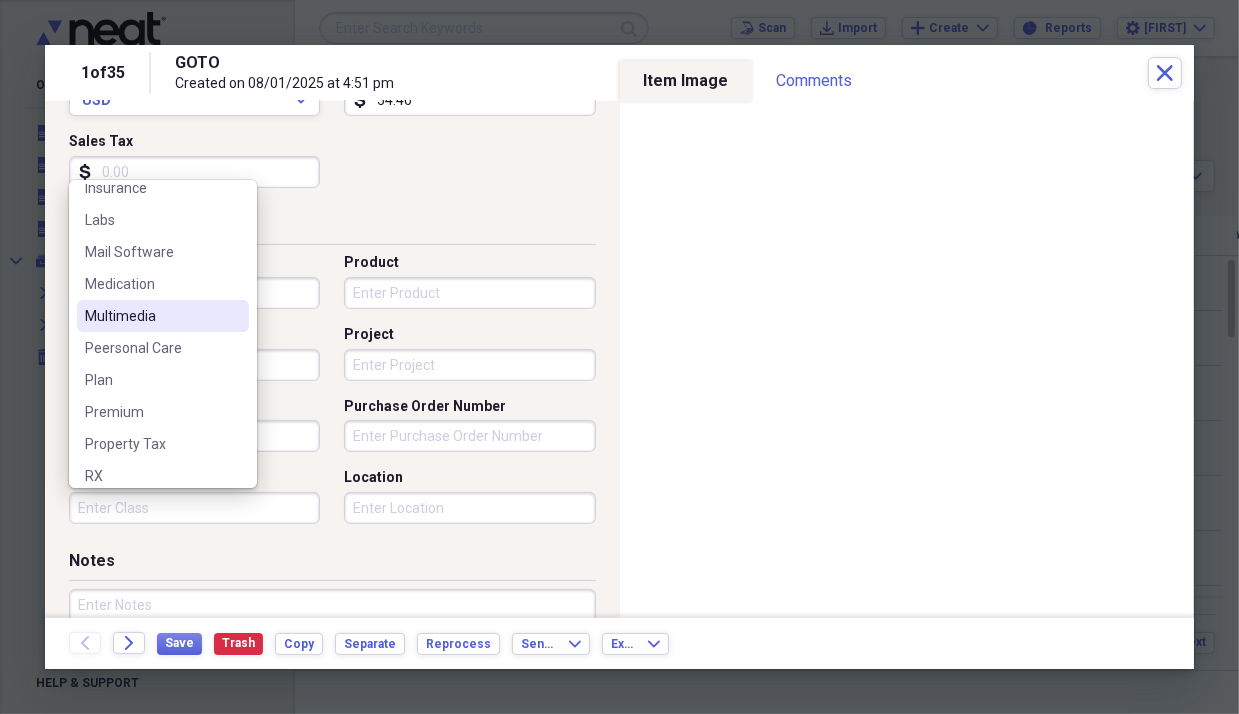 click on "Multimedia" at bounding box center [151, 316] 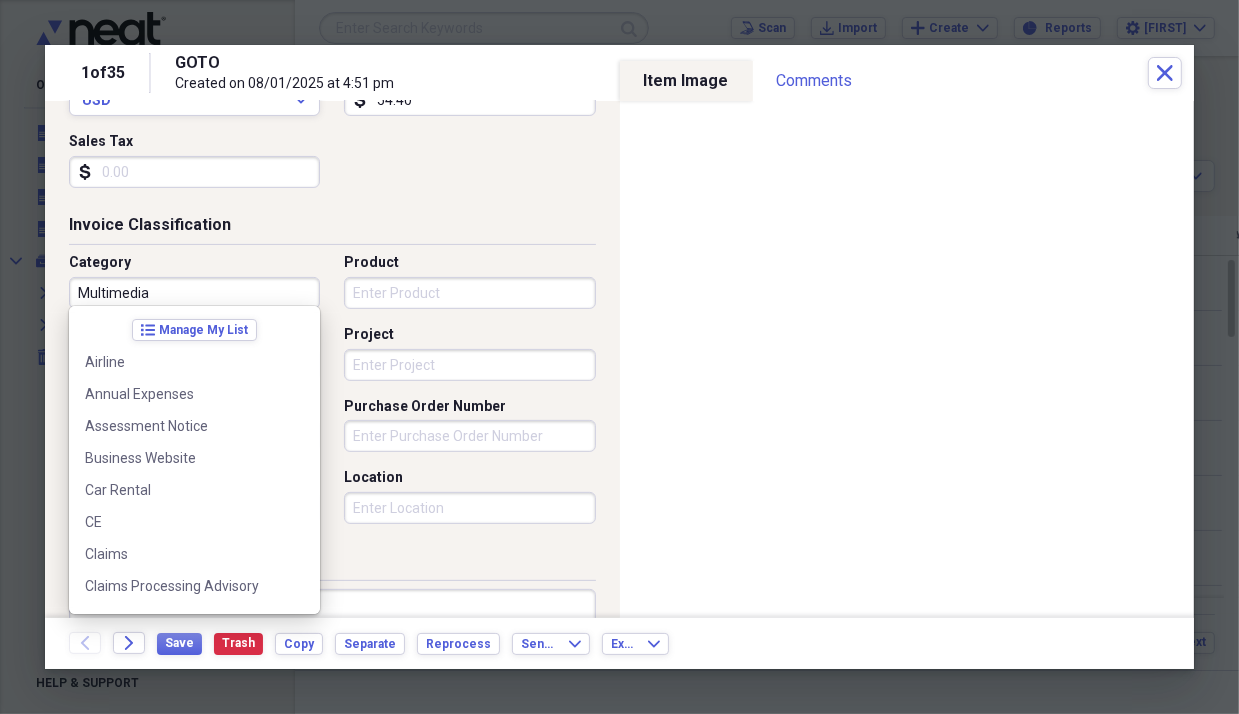 click on "Multimedia" at bounding box center [194, 293] 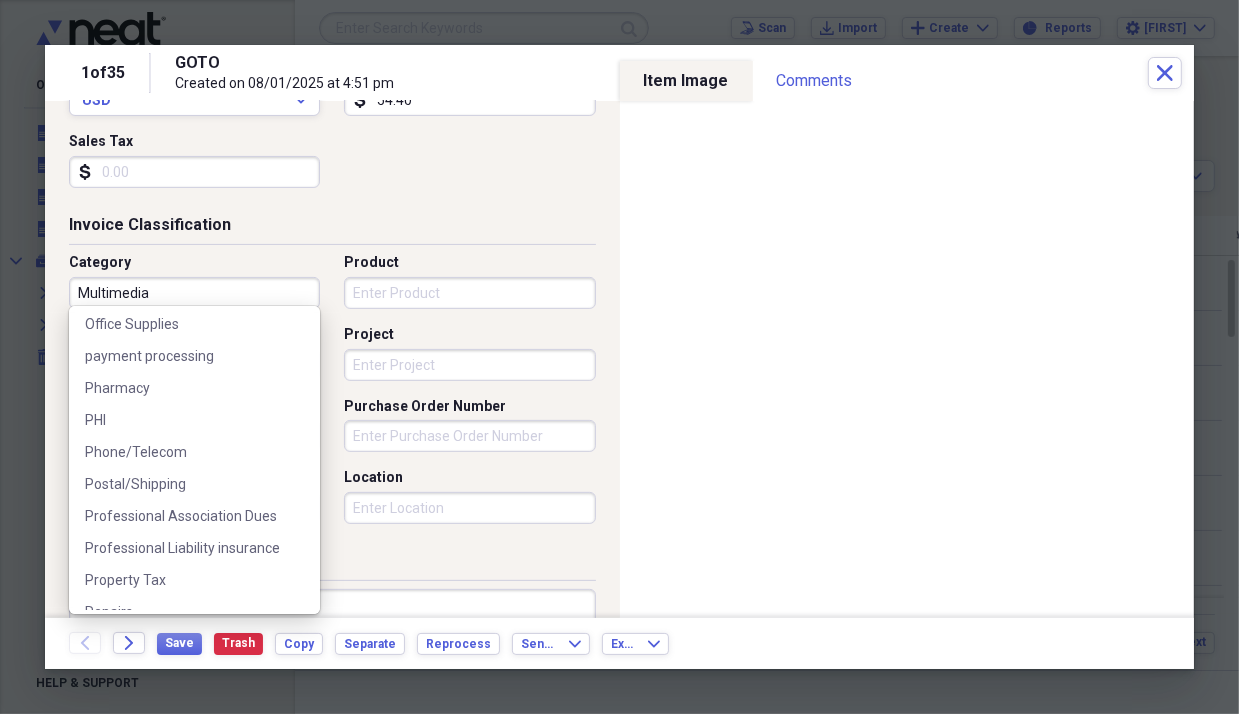 scroll, scrollTop: 1128, scrollLeft: 0, axis: vertical 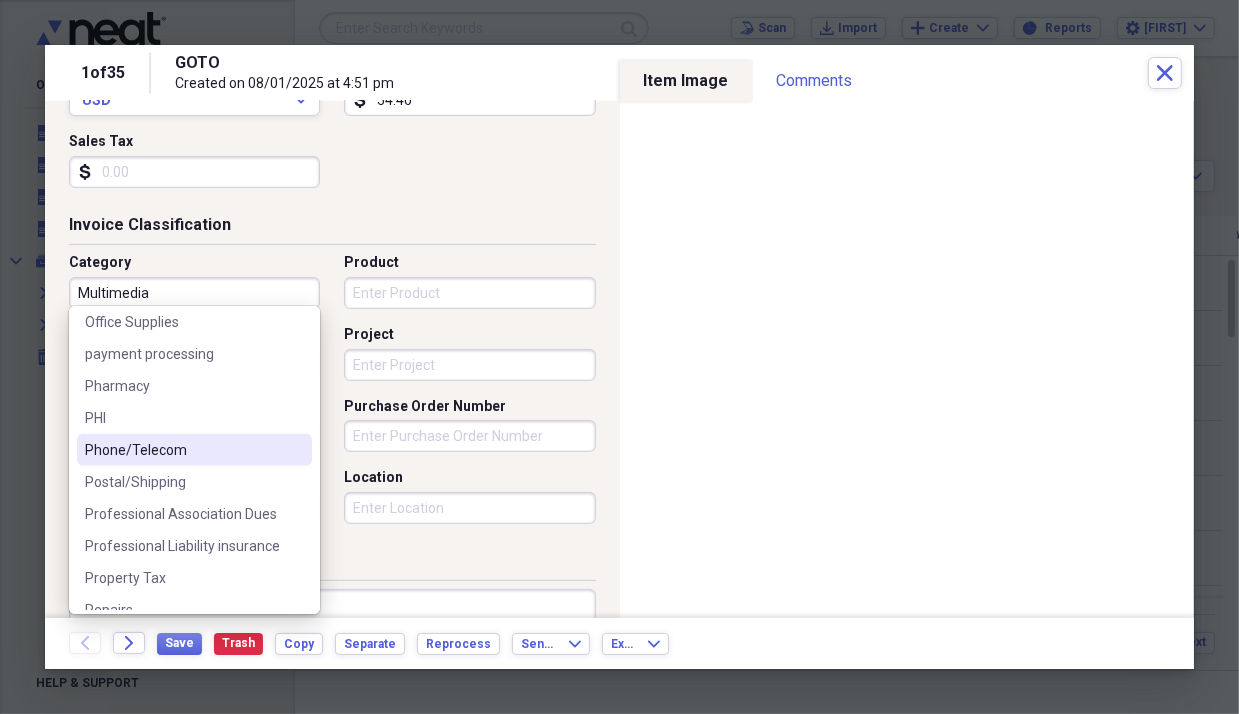 click on "Phone/Telecom" at bounding box center (182, 450) 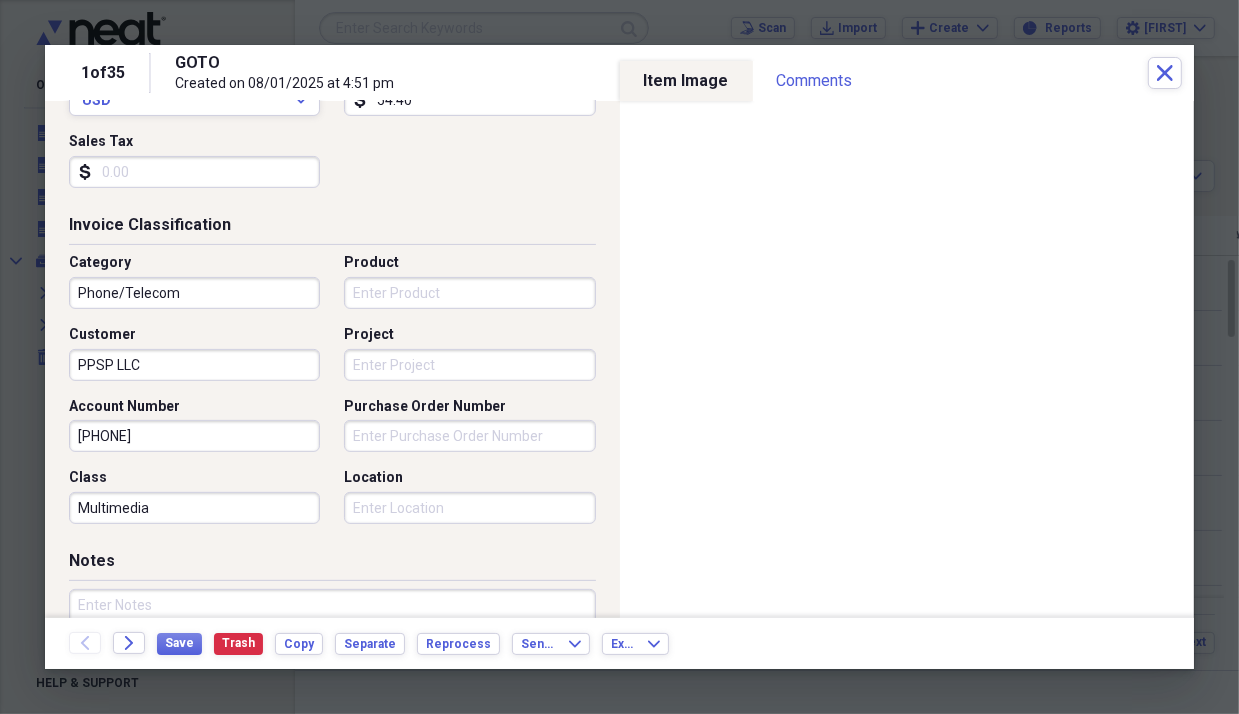 click on "Product" at bounding box center (469, 293) 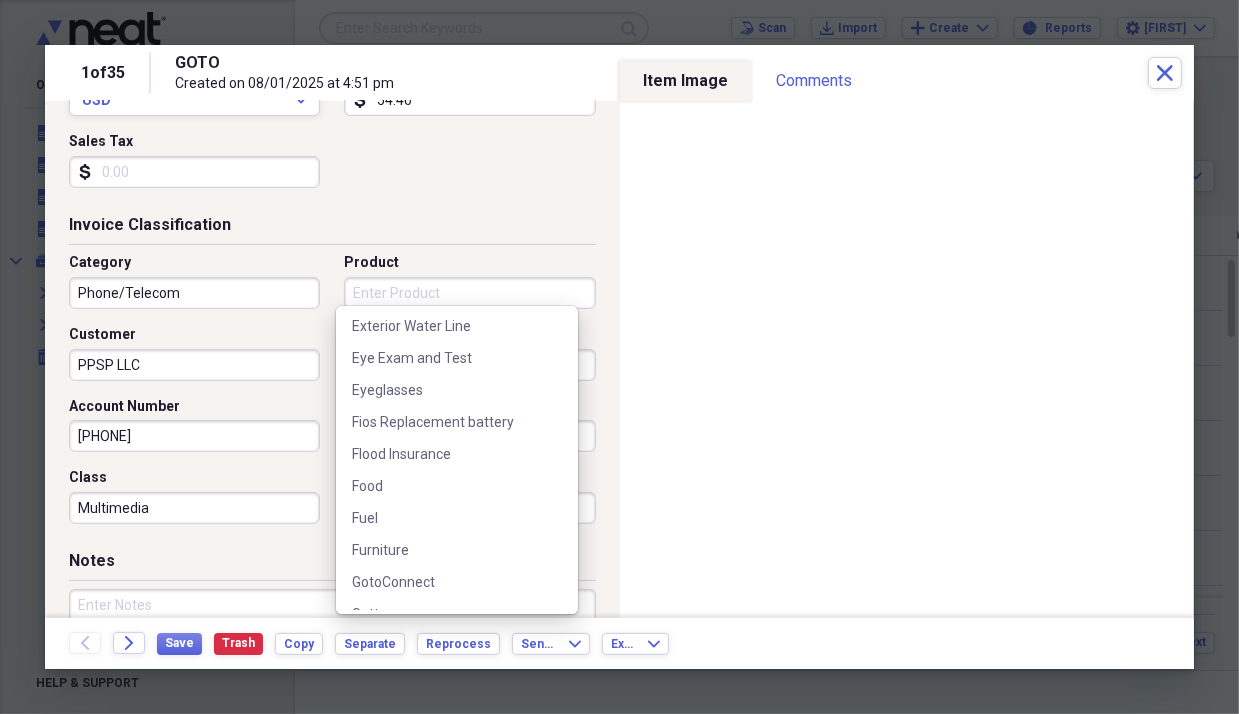scroll, scrollTop: 1000, scrollLeft: 0, axis: vertical 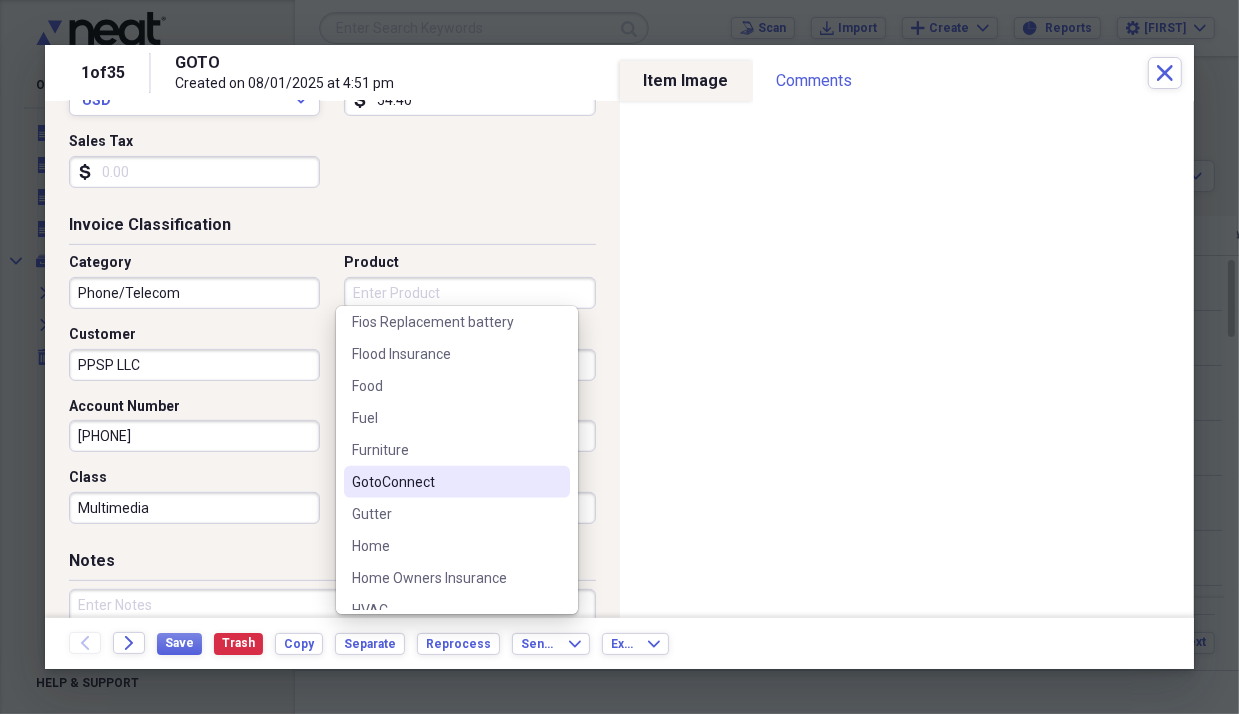 click on "GotoConnect" at bounding box center (445, 482) 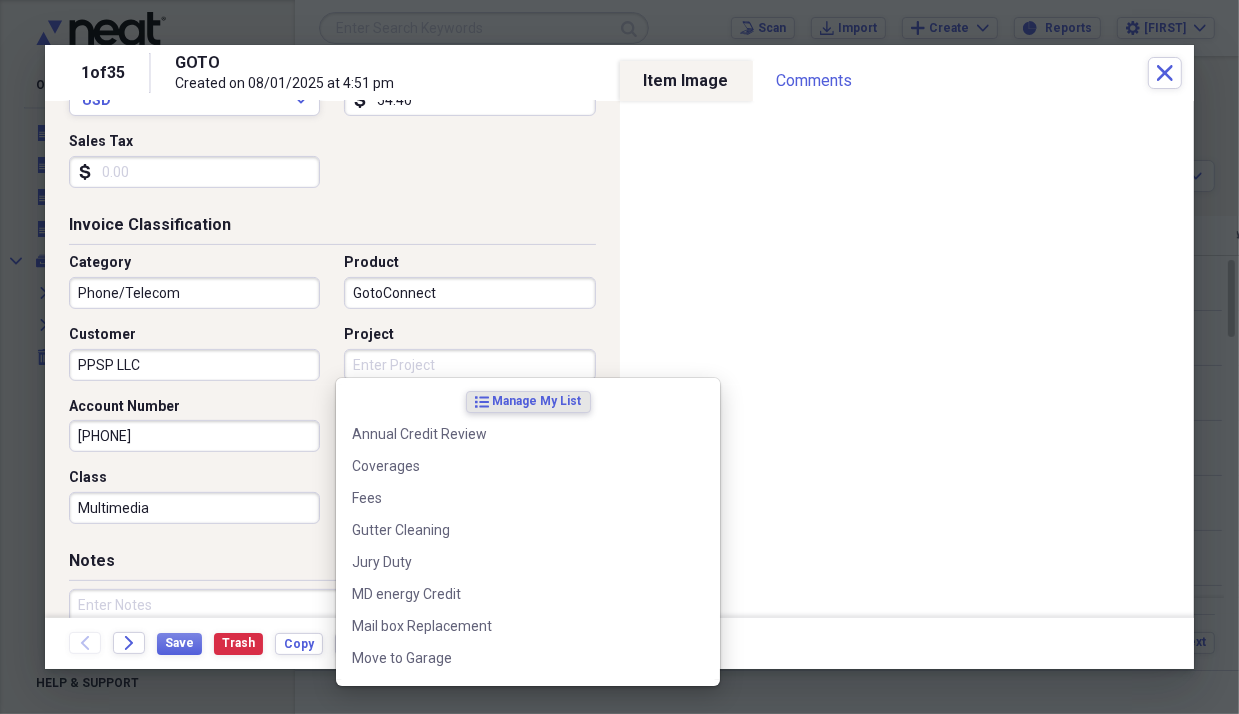 click on "Project" at bounding box center [469, 365] 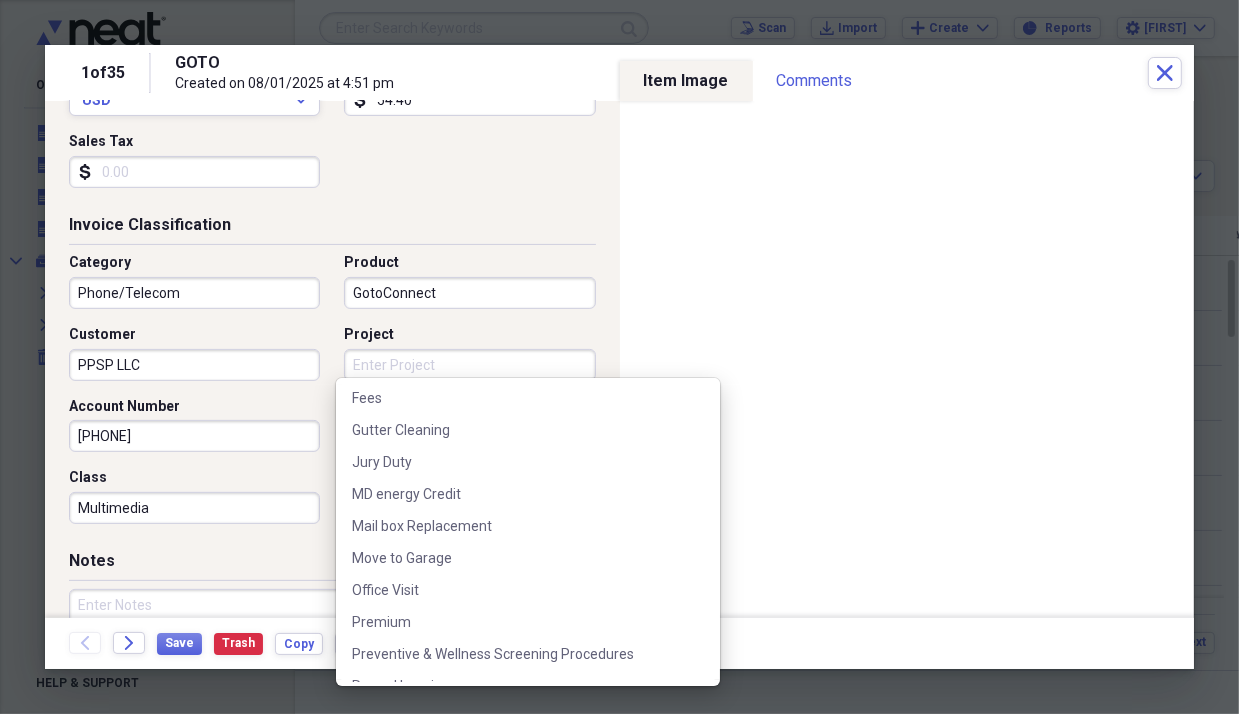 scroll, scrollTop: 200, scrollLeft: 0, axis: vertical 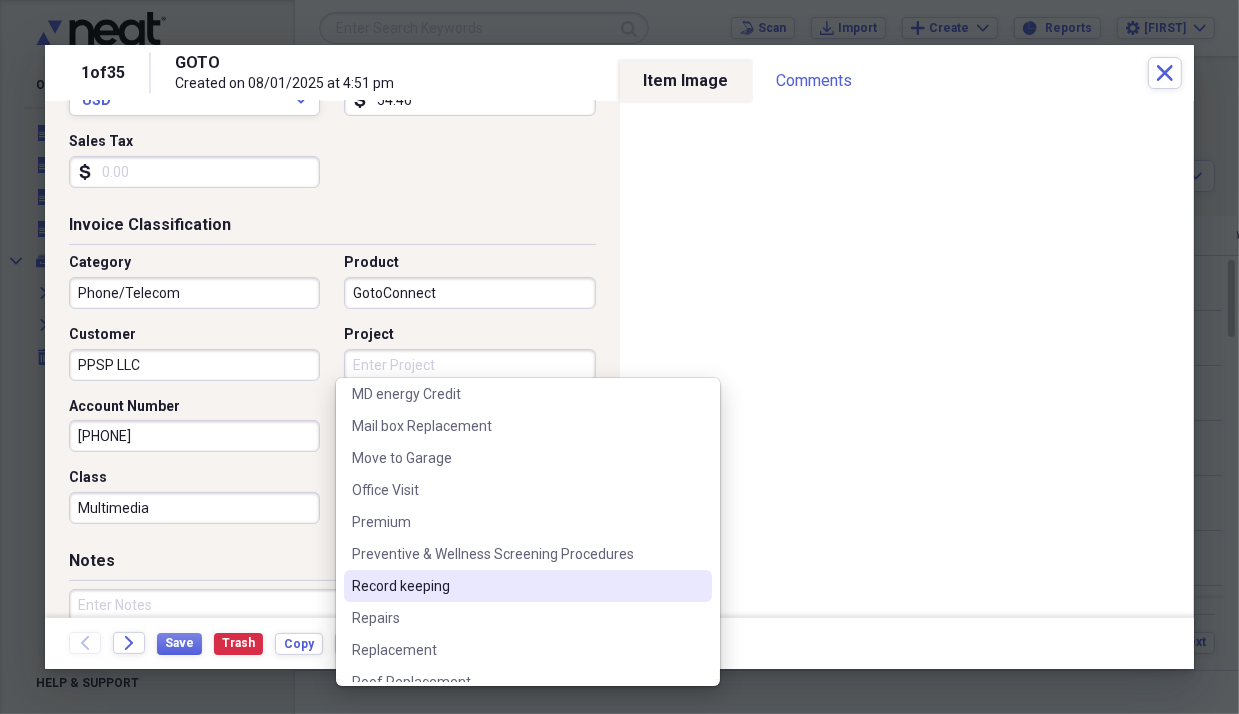 click on "Record keeping" at bounding box center [516, 586] 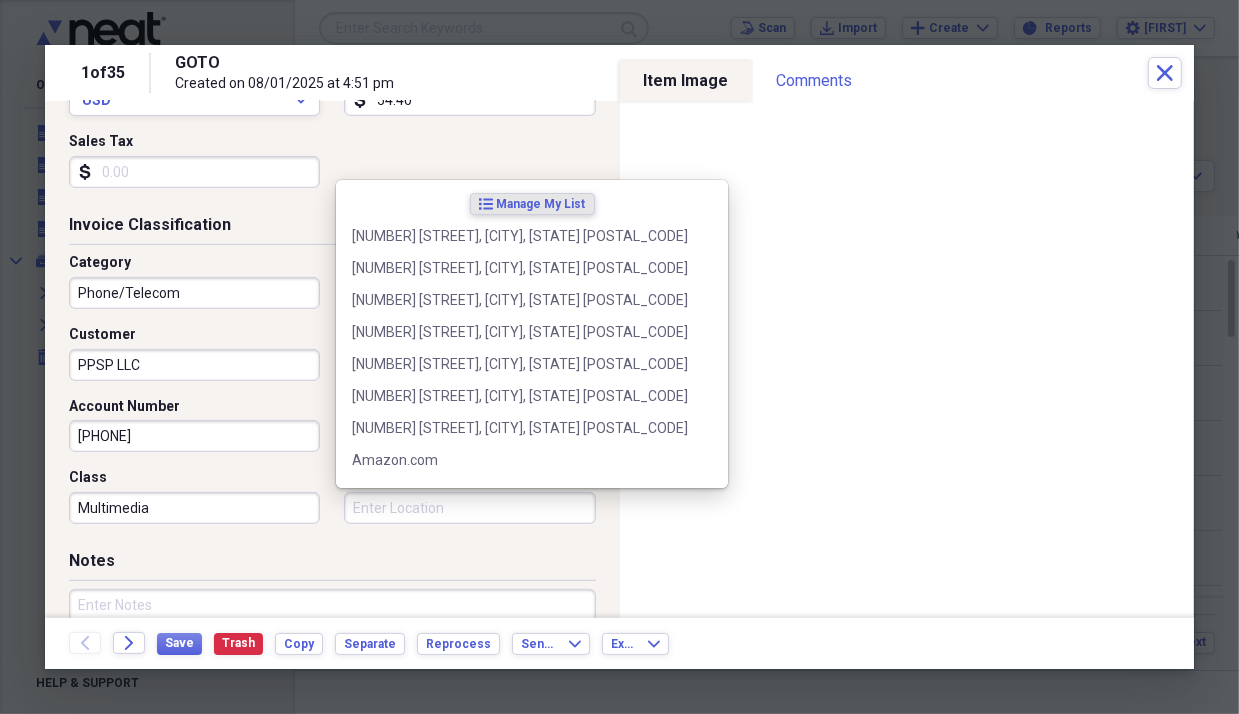 click on "Location" at bounding box center [469, 508] 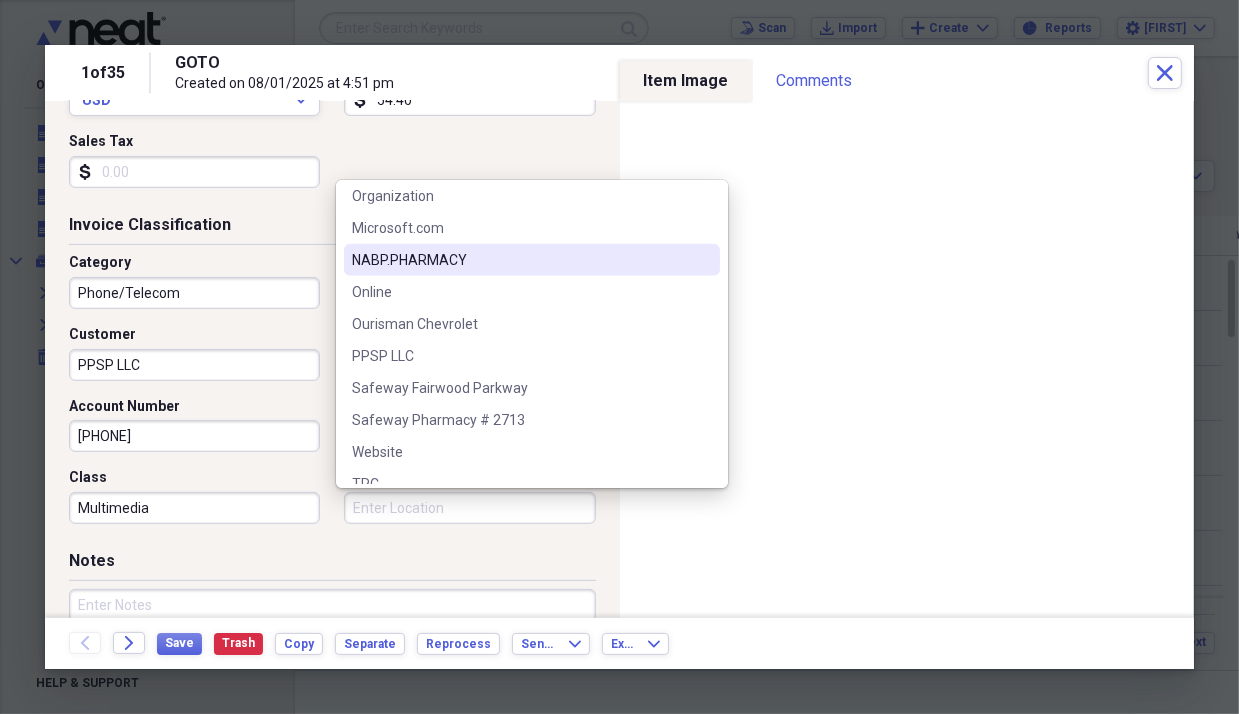 scroll, scrollTop: 800, scrollLeft: 0, axis: vertical 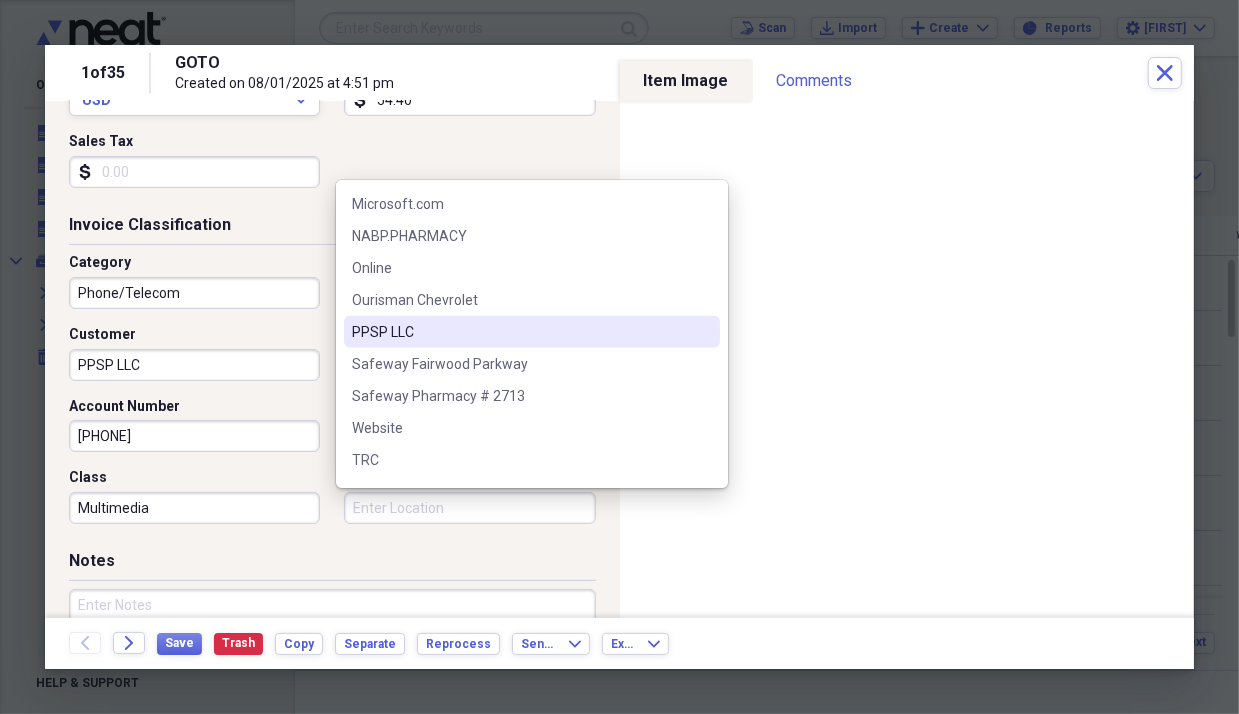 click on "PPSP LLC" at bounding box center (532, 332) 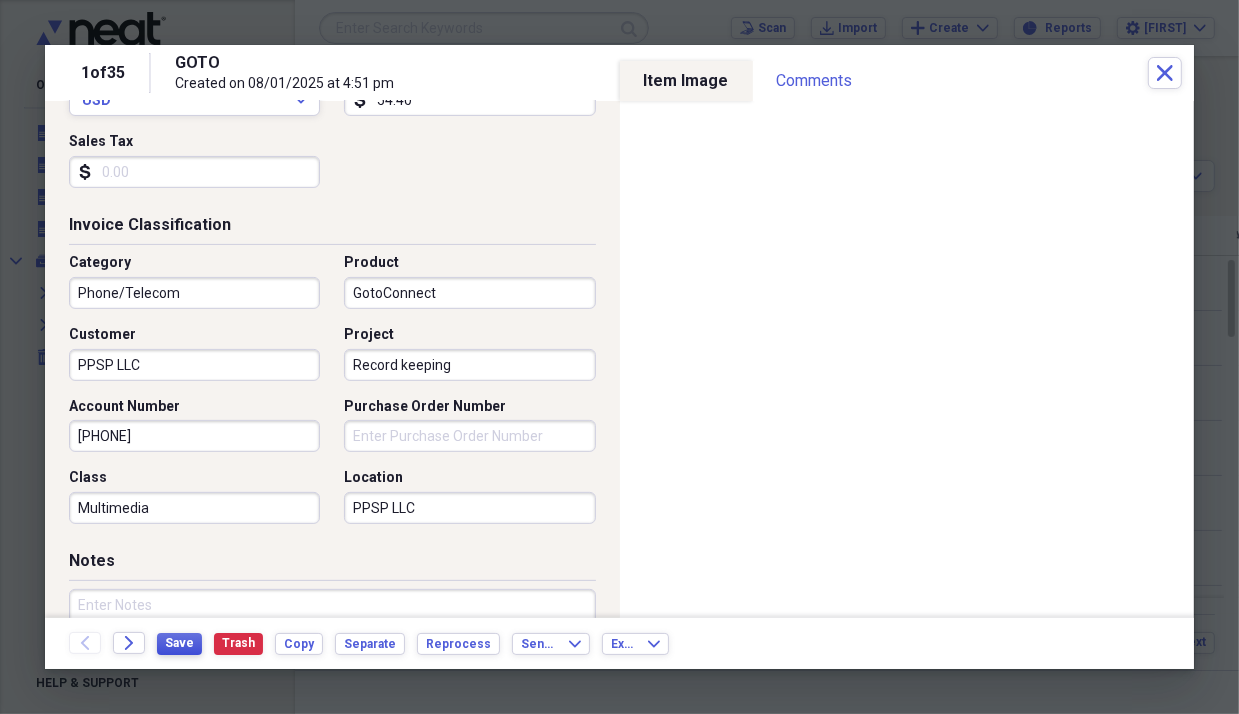 click on "Save" at bounding box center [179, 643] 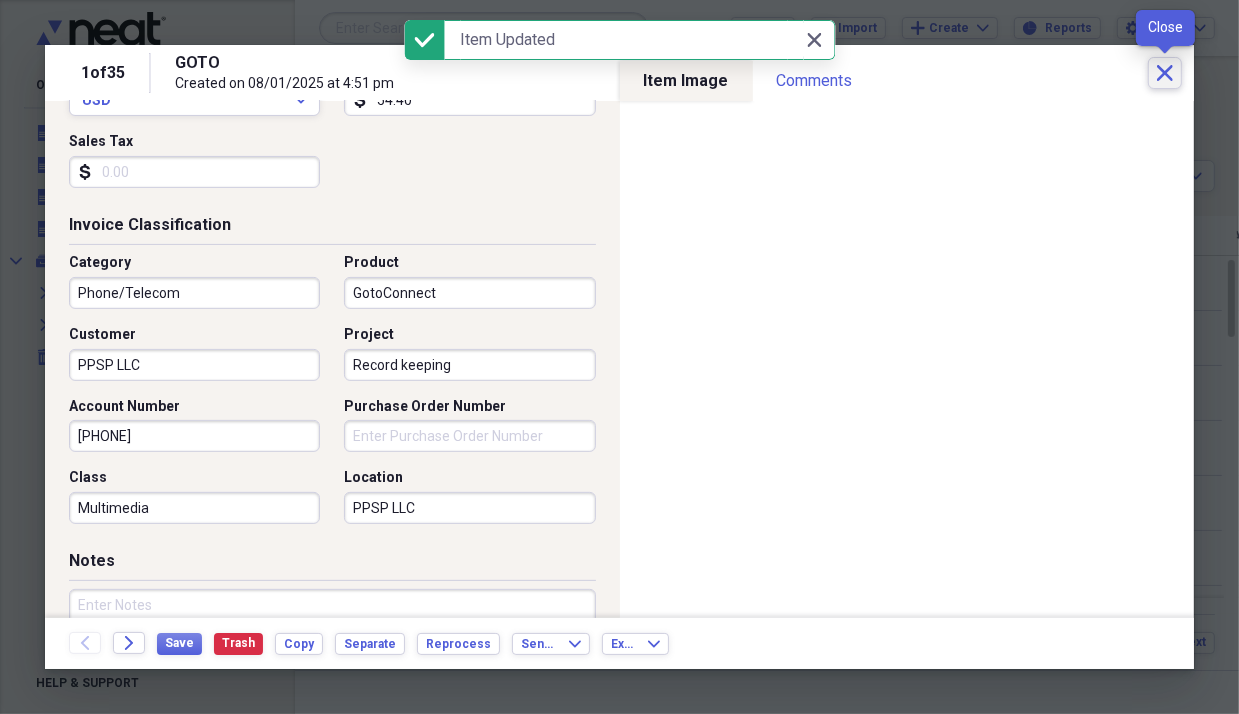 click 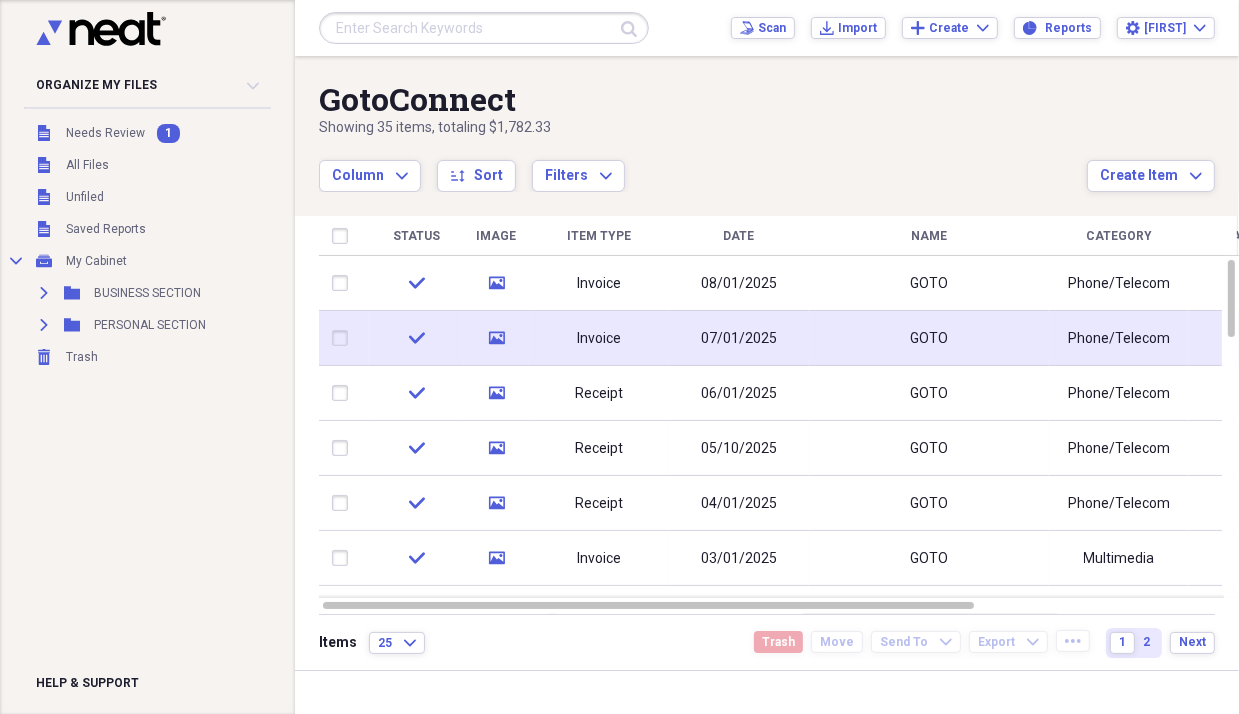 click on "Invoice" at bounding box center (599, 339) 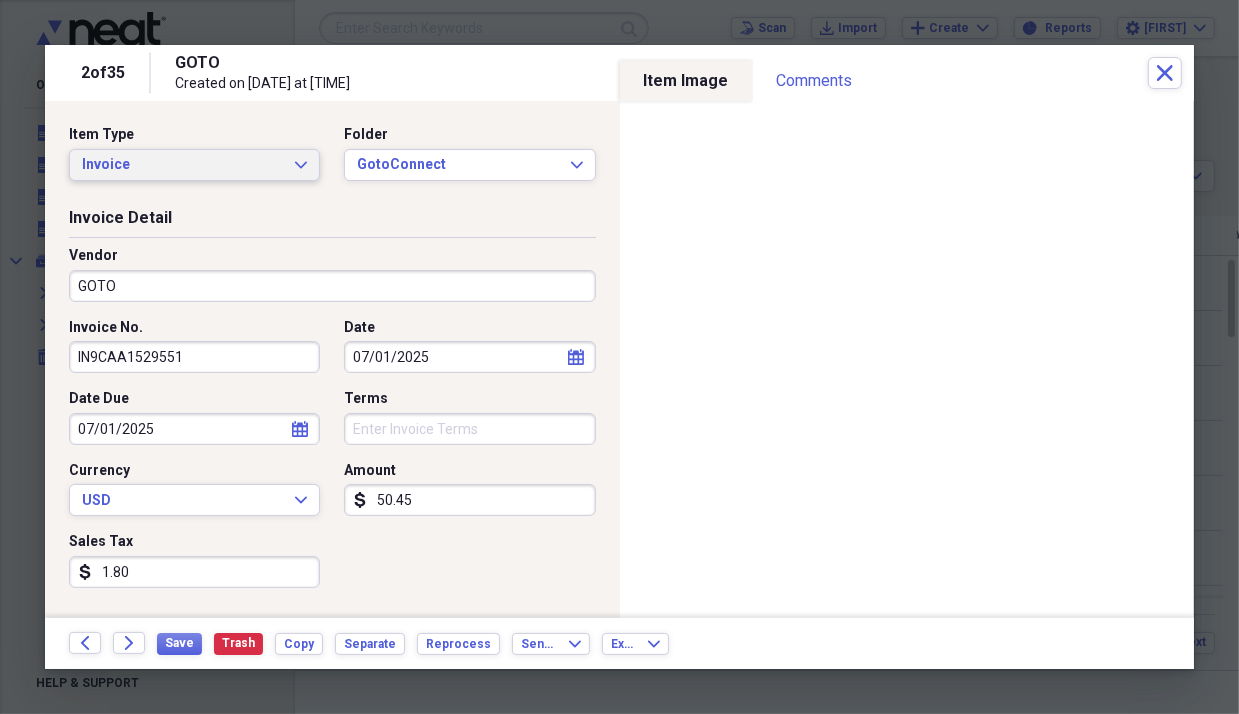 click on "Expand" 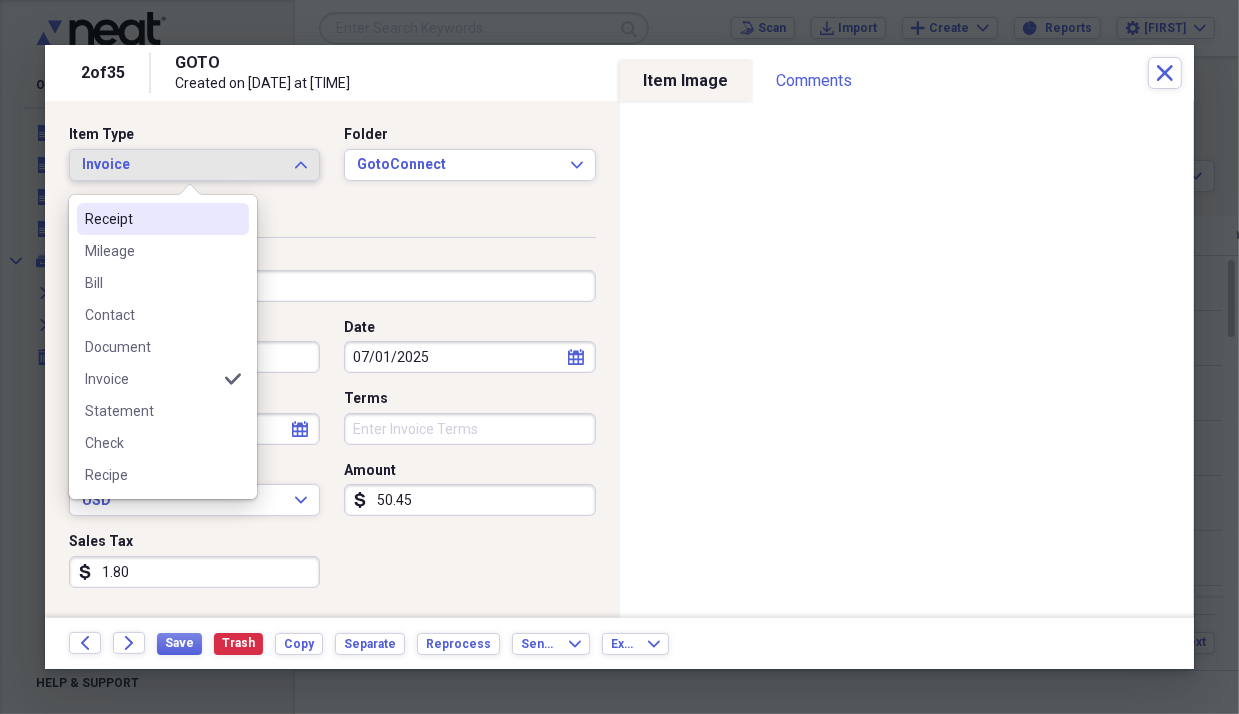 click on "Receipt" at bounding box center [151, 219] 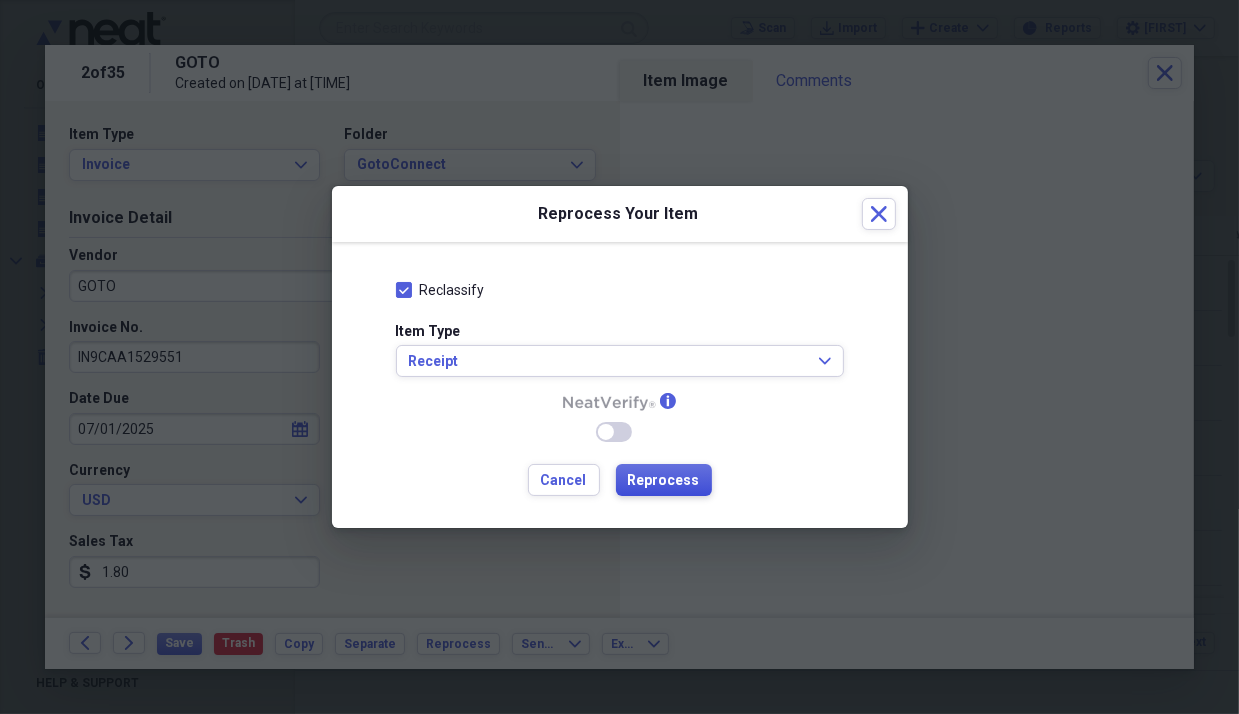 click on "Reprocess" at bounding box center (664, 481) 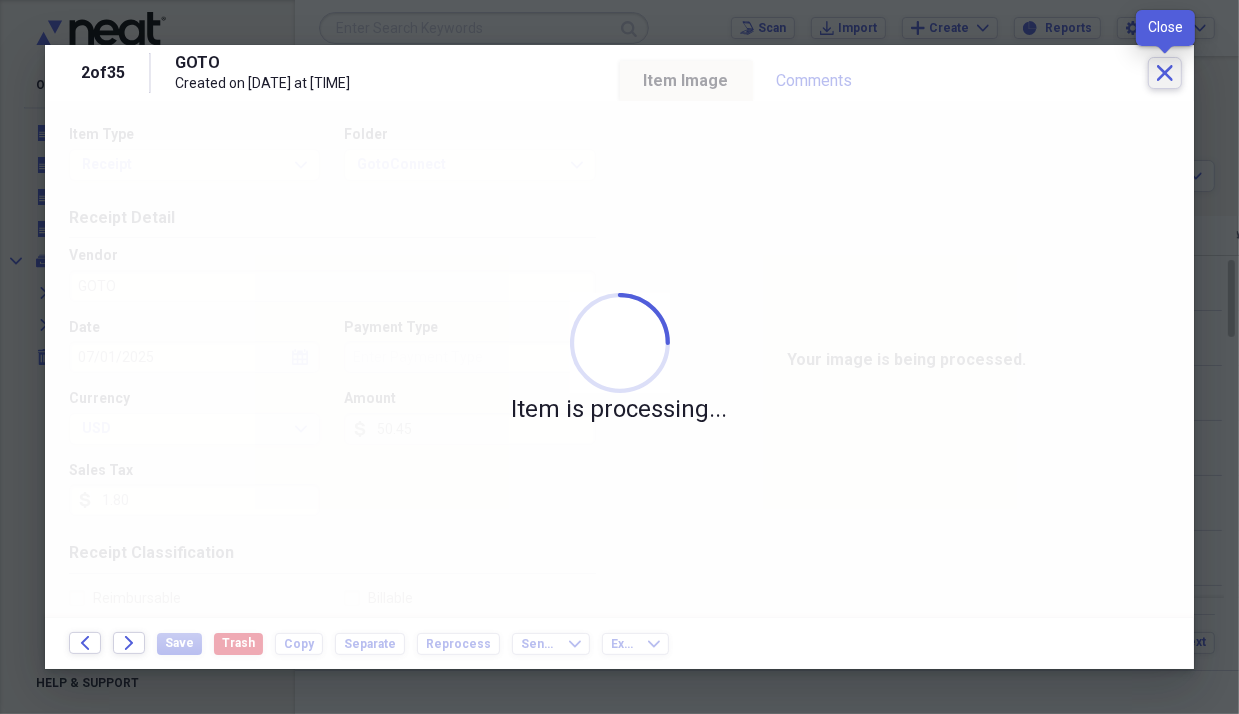 click on "Close" 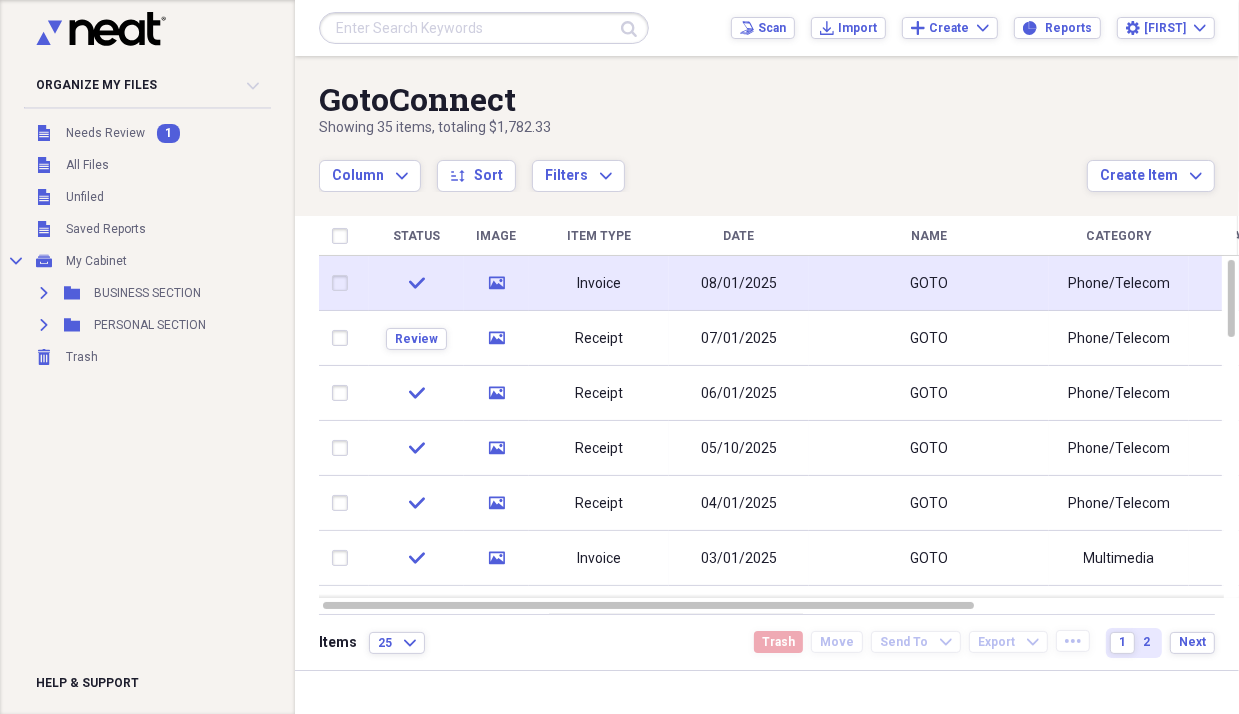 click on "Invoice" at bounding box center [599, 283] 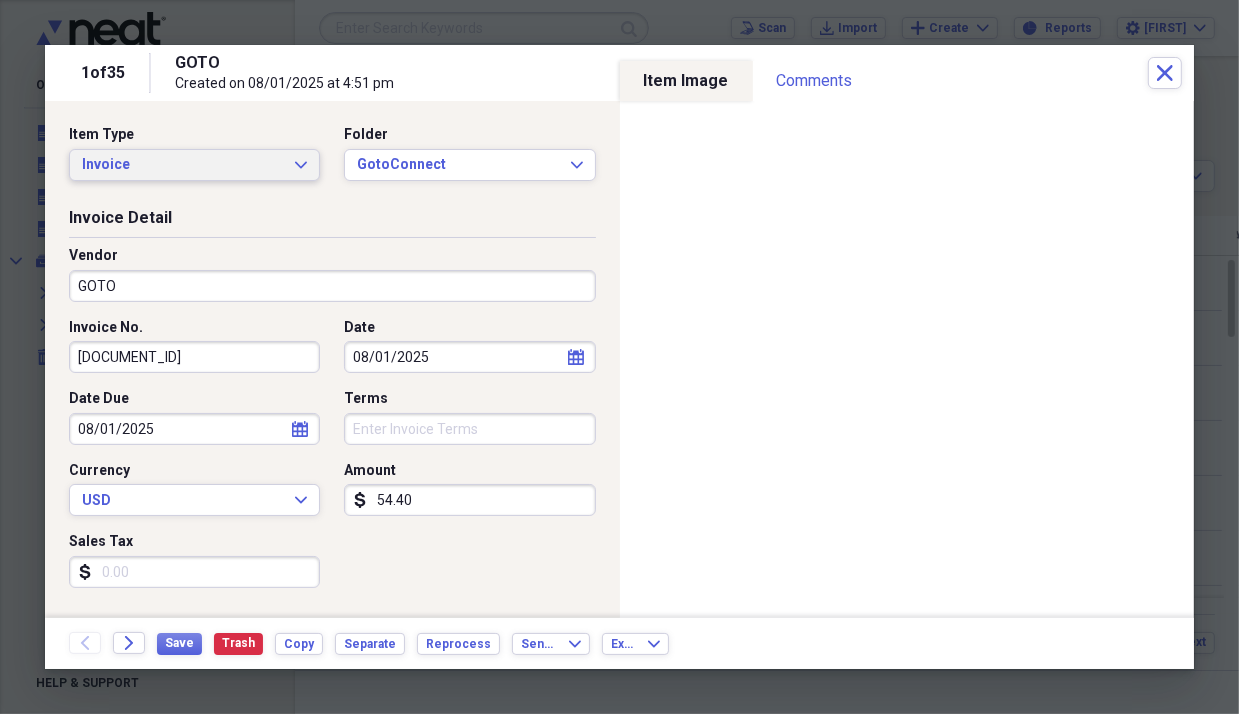 click on "Expand" 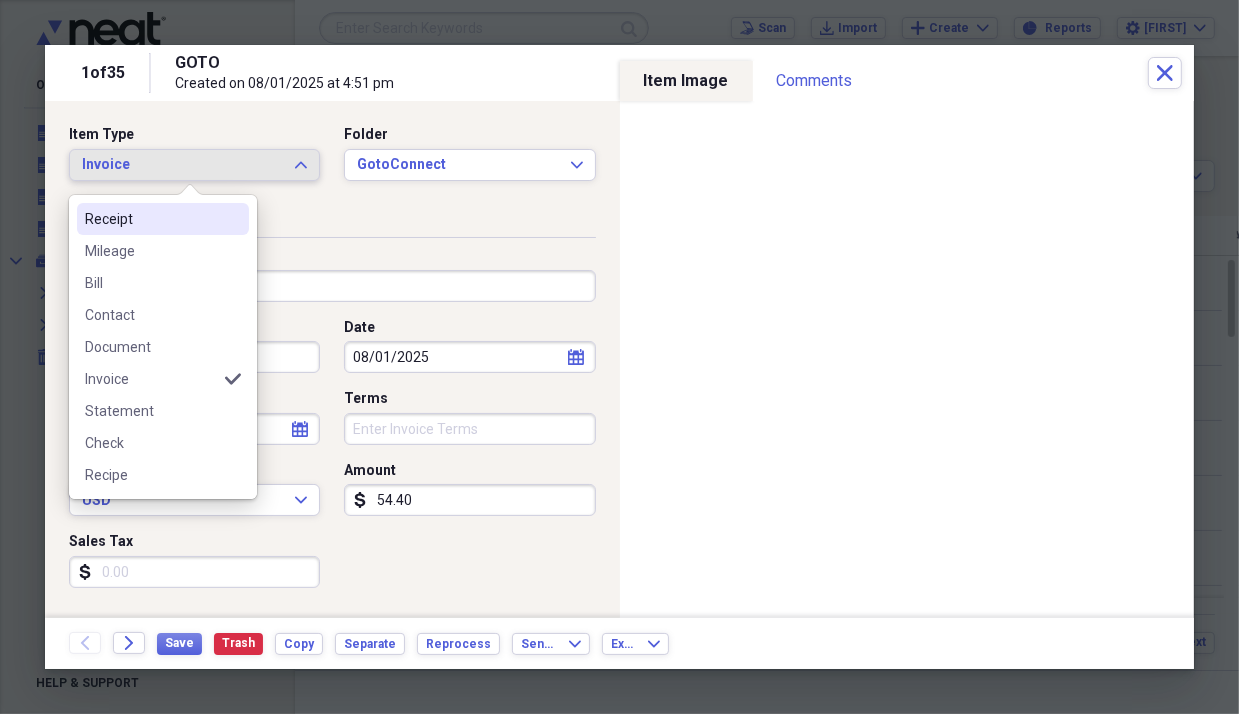 click on "Receipt" at bounding box center (151, 219) 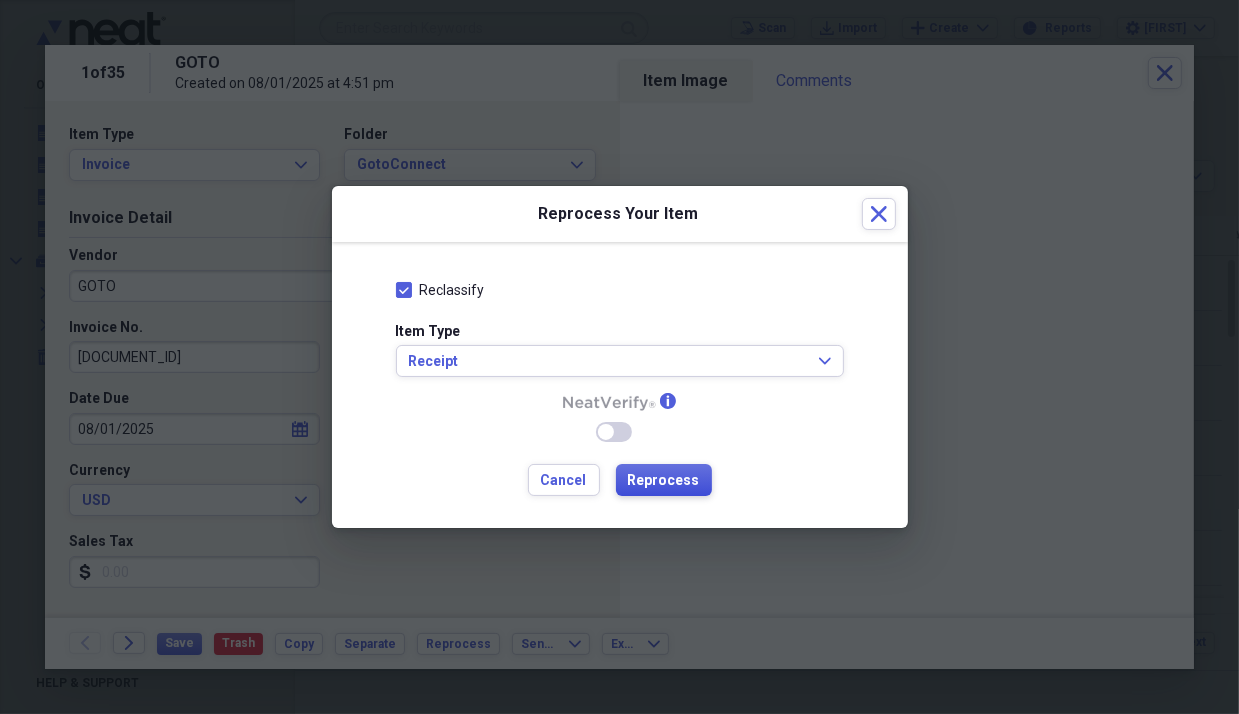 click on "Reprocess" at bounding box center (664, 481) 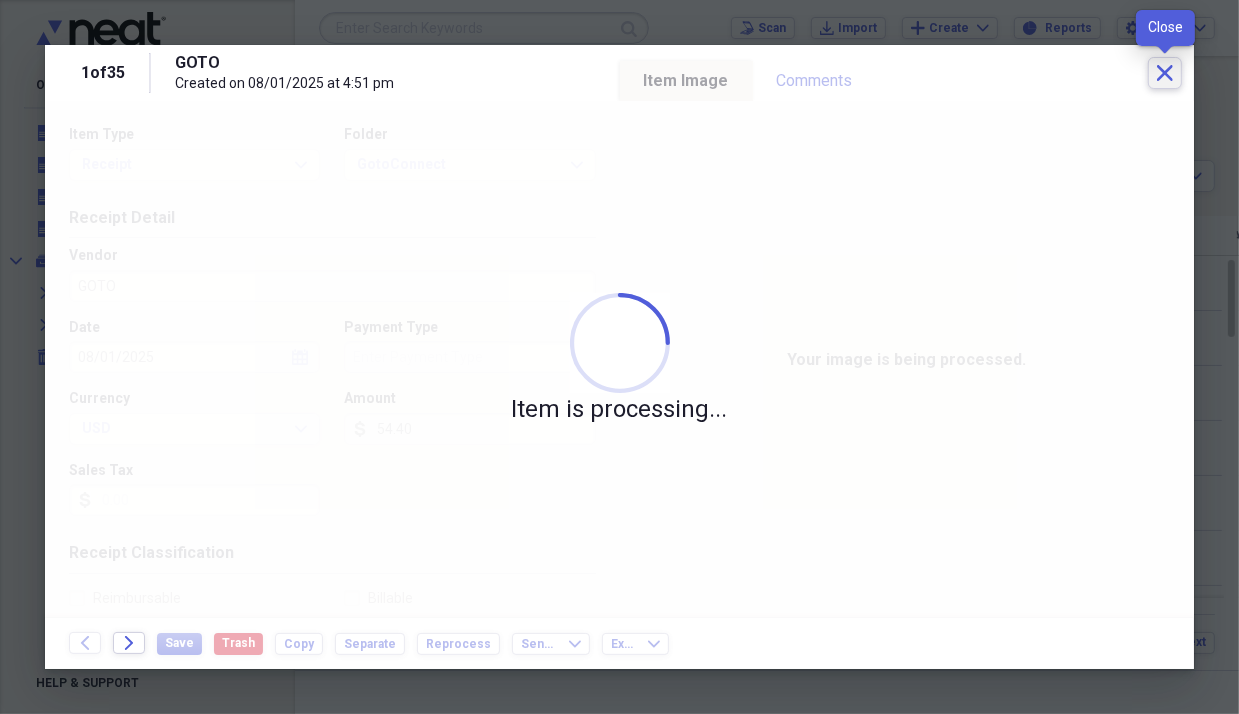 click 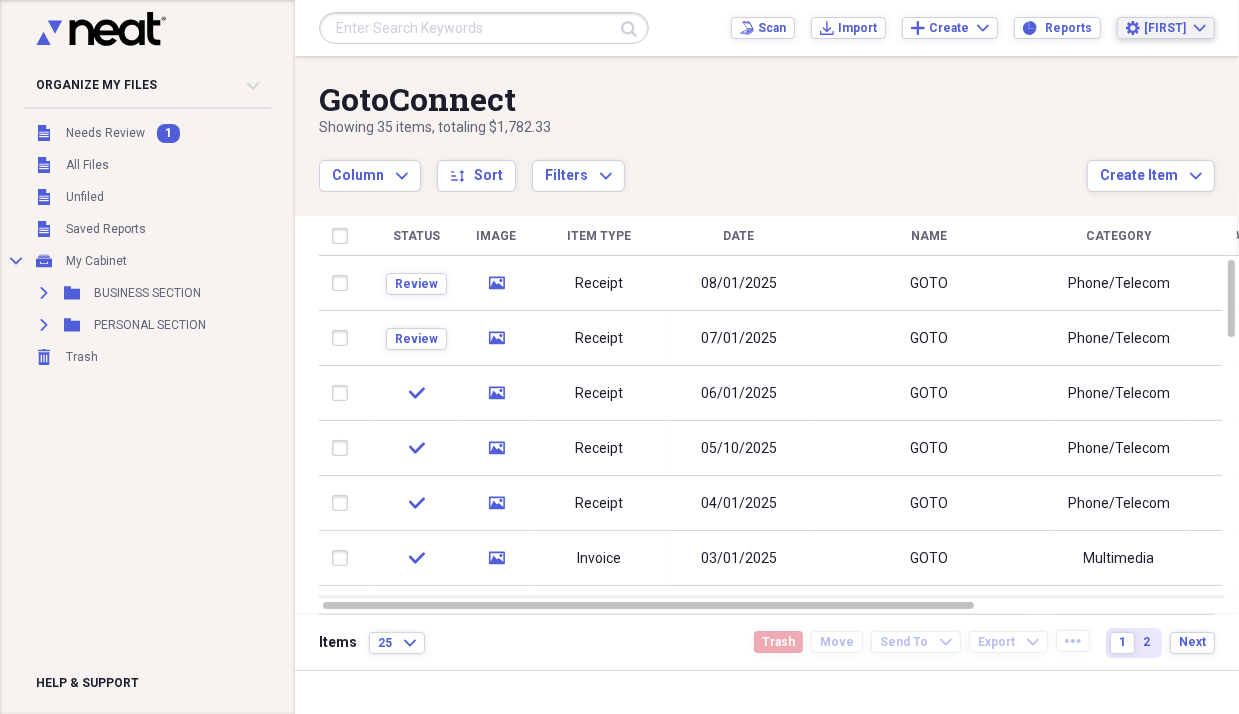 click on "Expand" 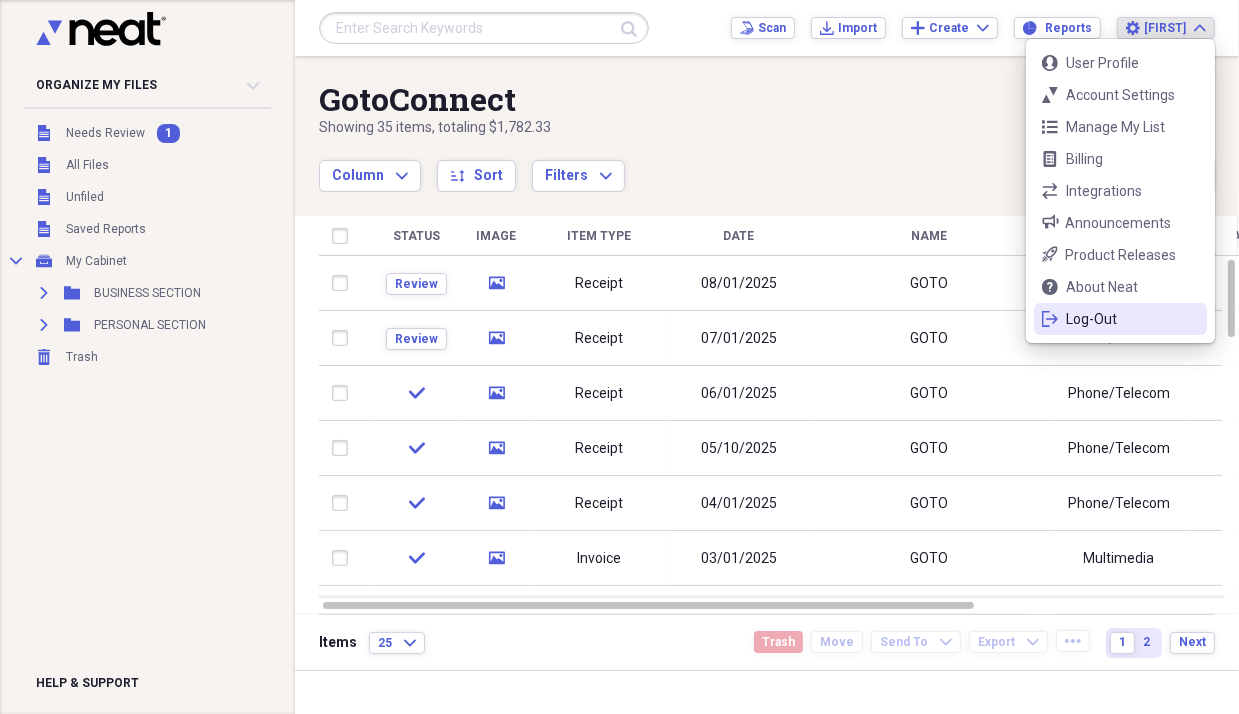 click on "Log-Out" at bounding box center [1120, 319] 